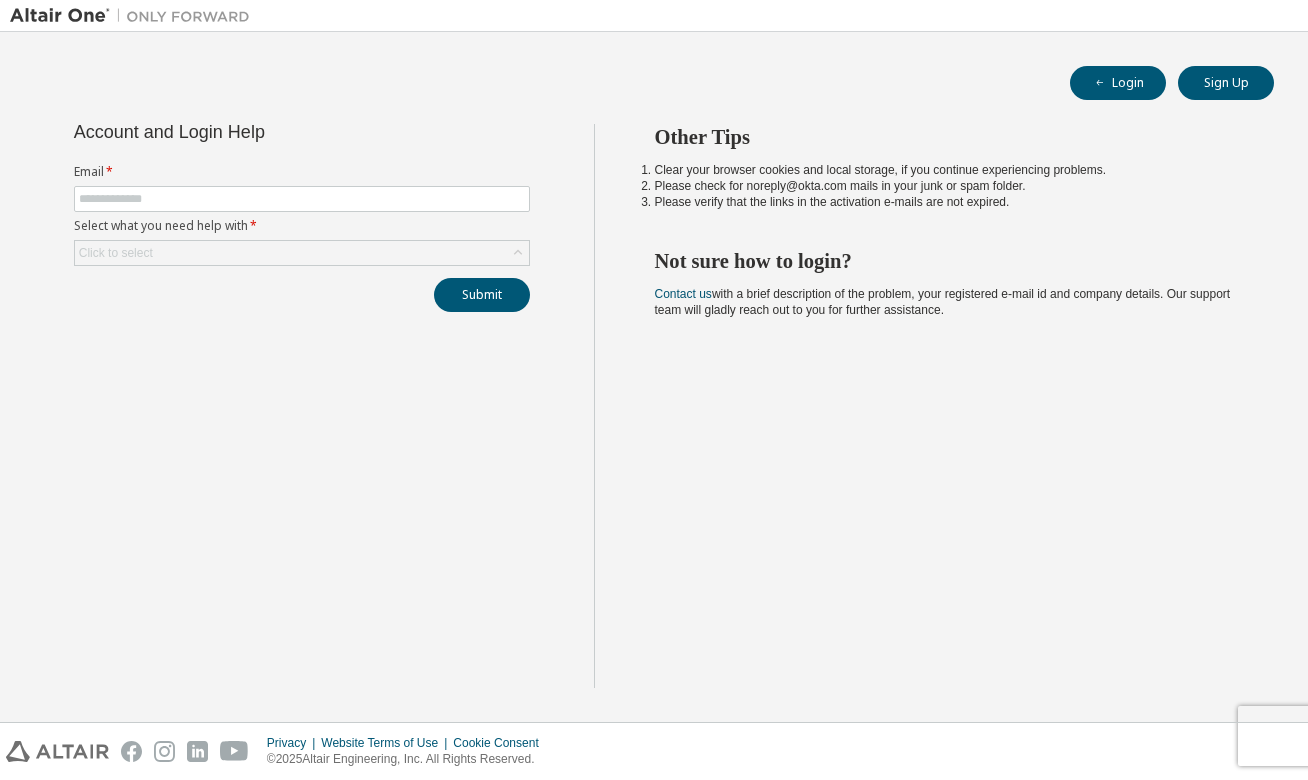 scroll, scrollTop: 0, scrollLeft: 0, axis: both 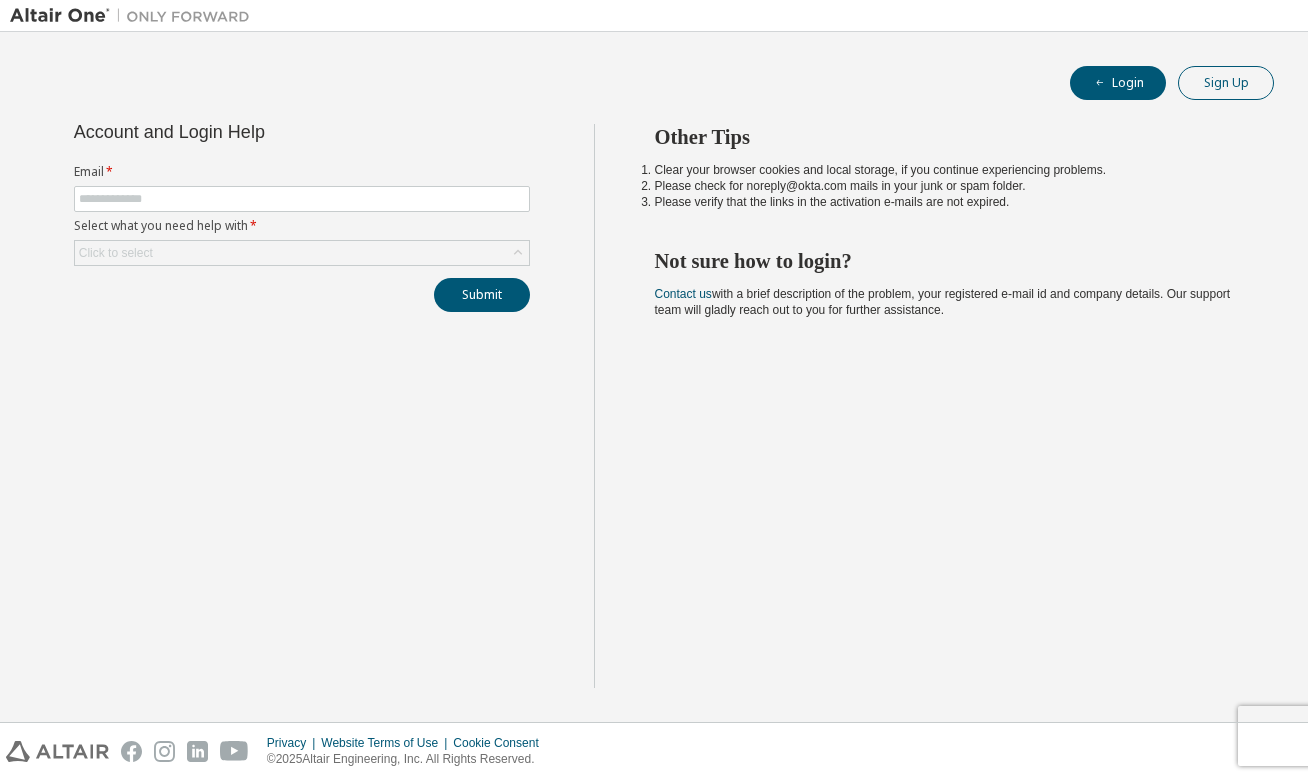 click on "Sign Up" at bounding box center (1226, 83) 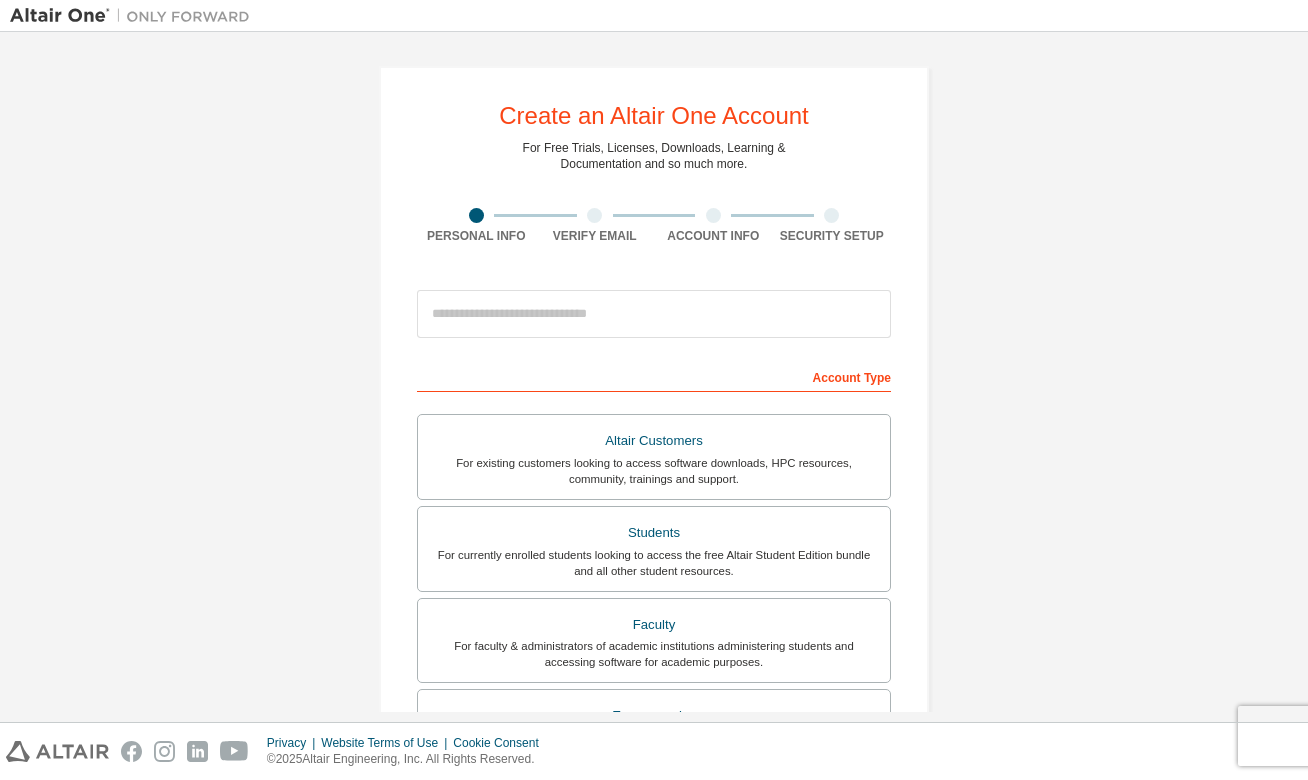 scroll, scrollTop: 0, scrollLeft: 0, axis: both 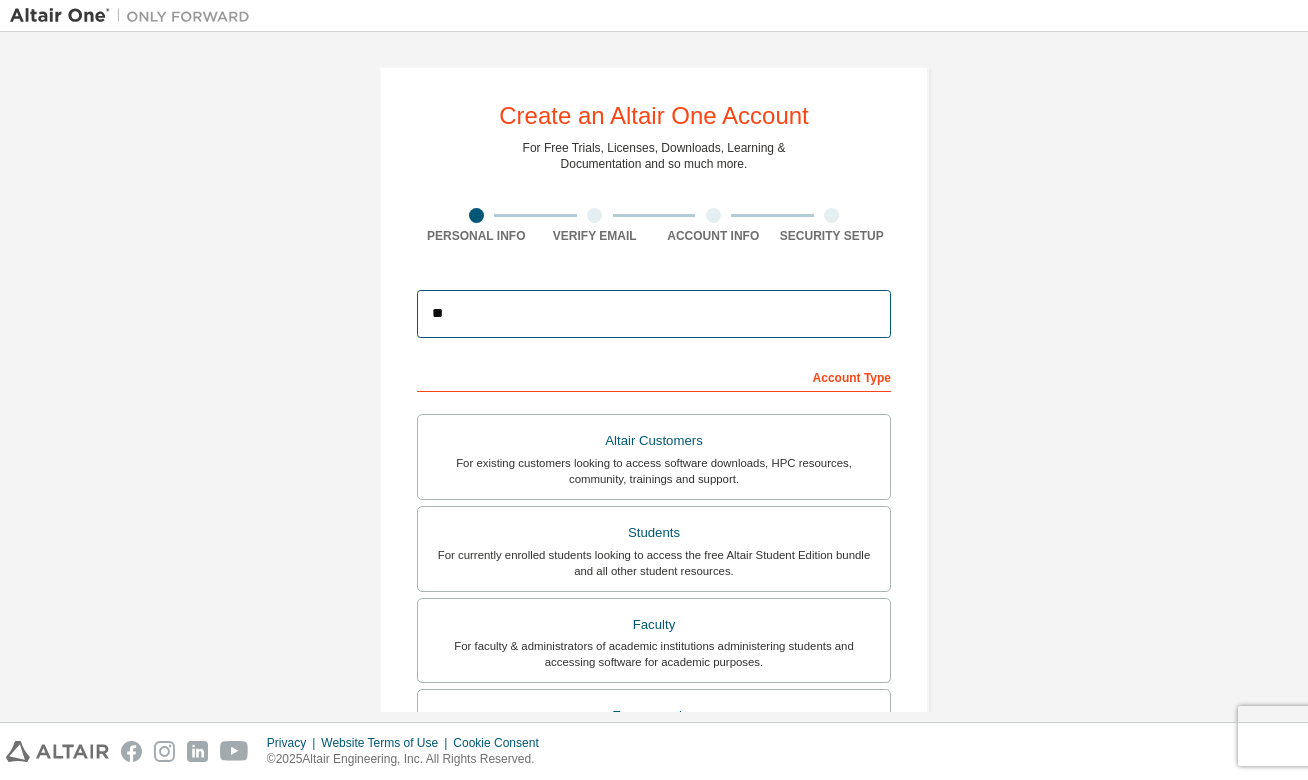 type on "*" 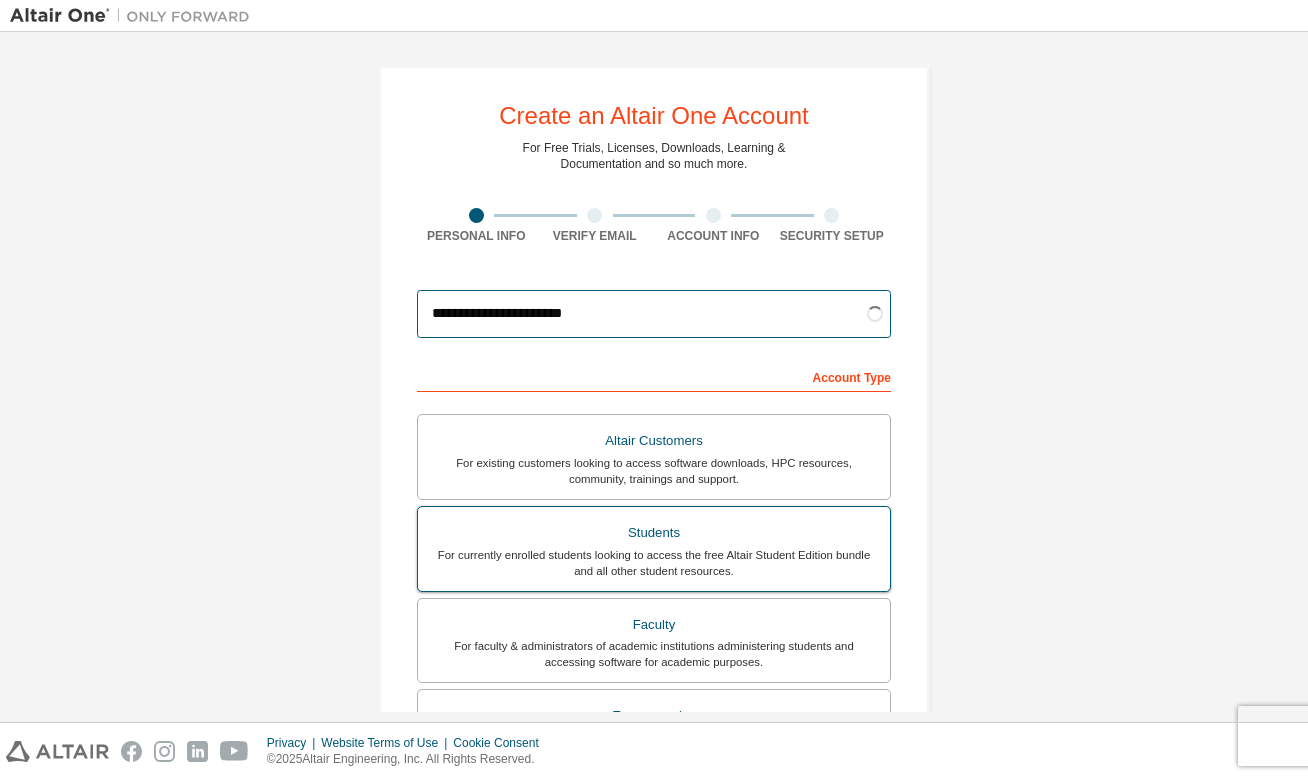 type on "**********" 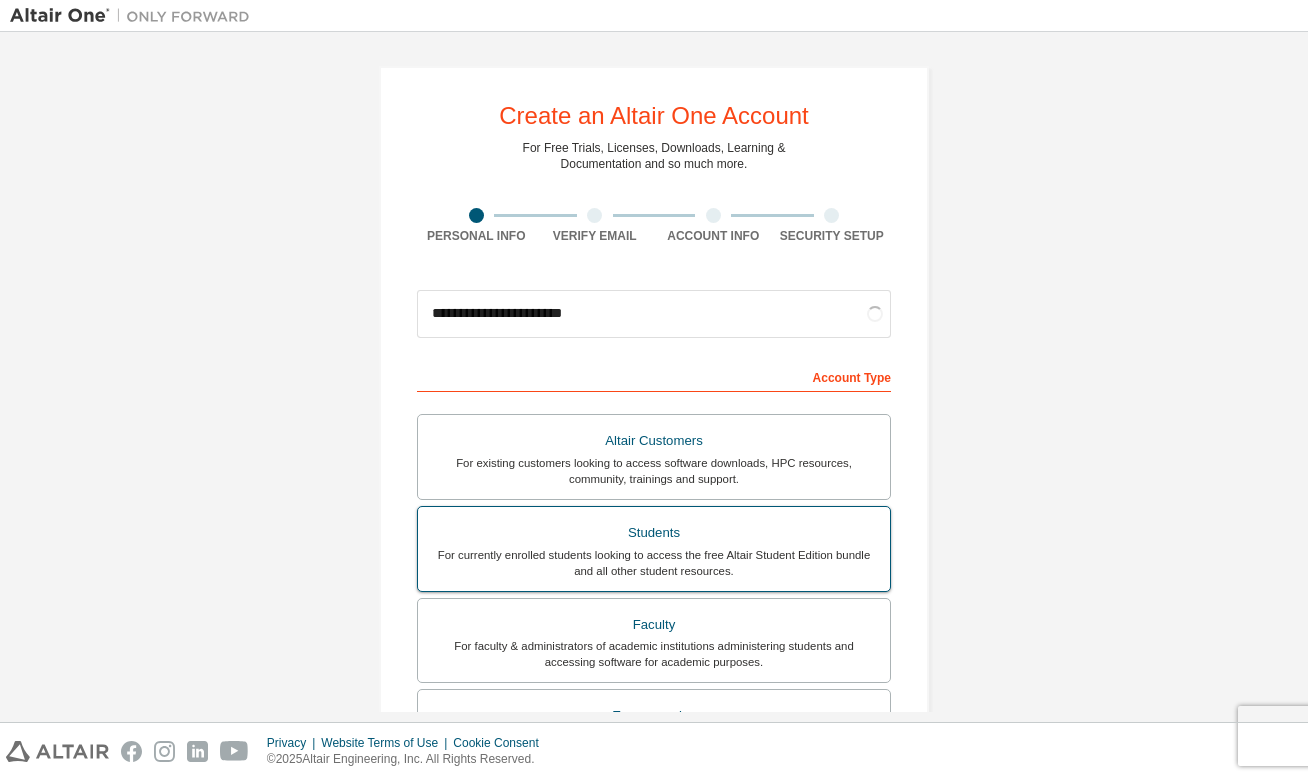 click on "Students" at bounding box center (654, 533) 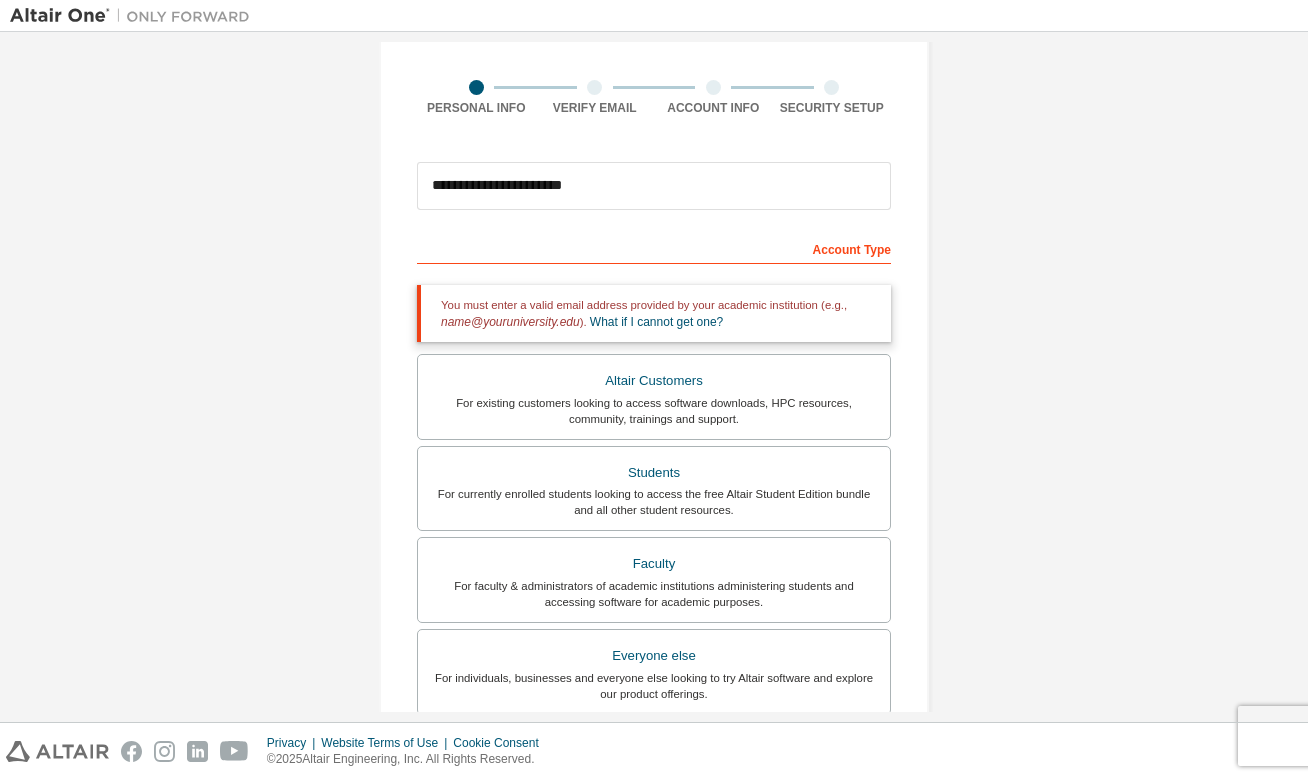 scroll, scrollTop: 173, scrollLeft: 0, axis: vertical 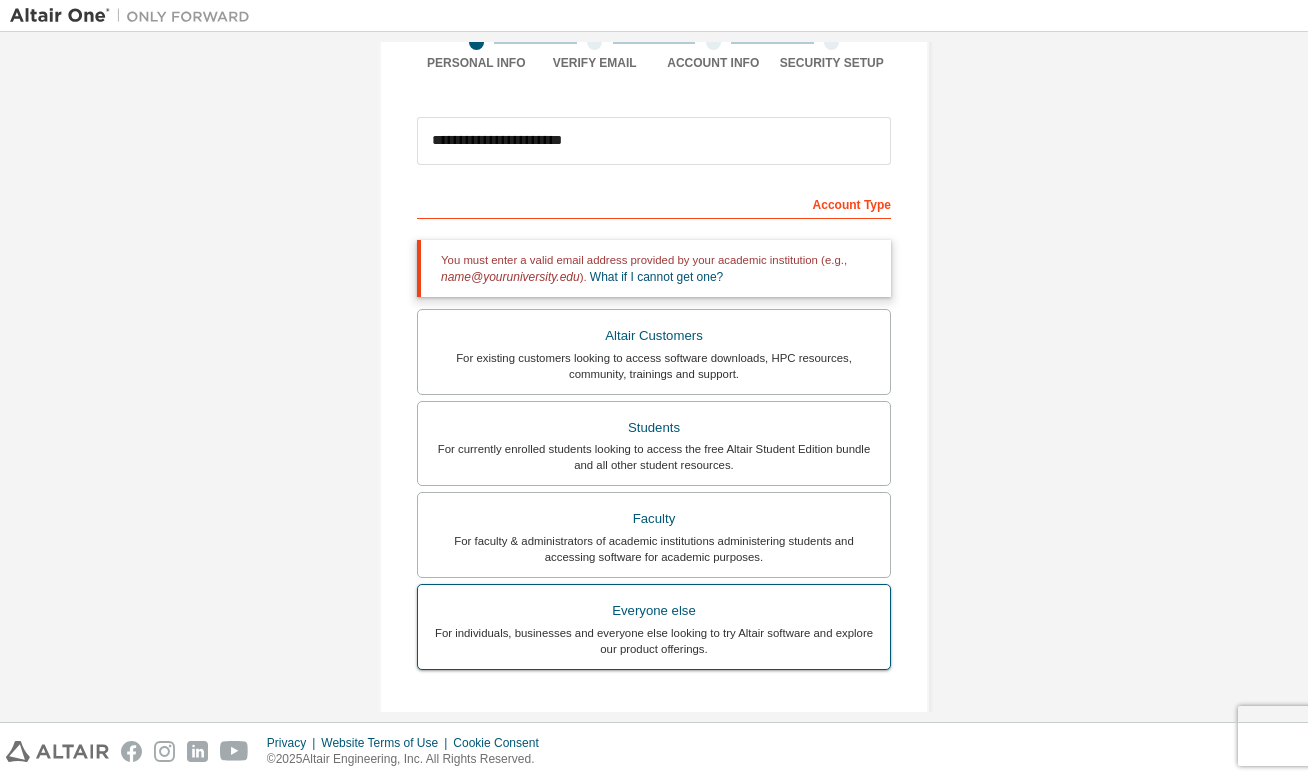 click on "For individuals, businesses and everyone else looking to try Altair software and explore our product offerings." at bounding box center (654, 641) 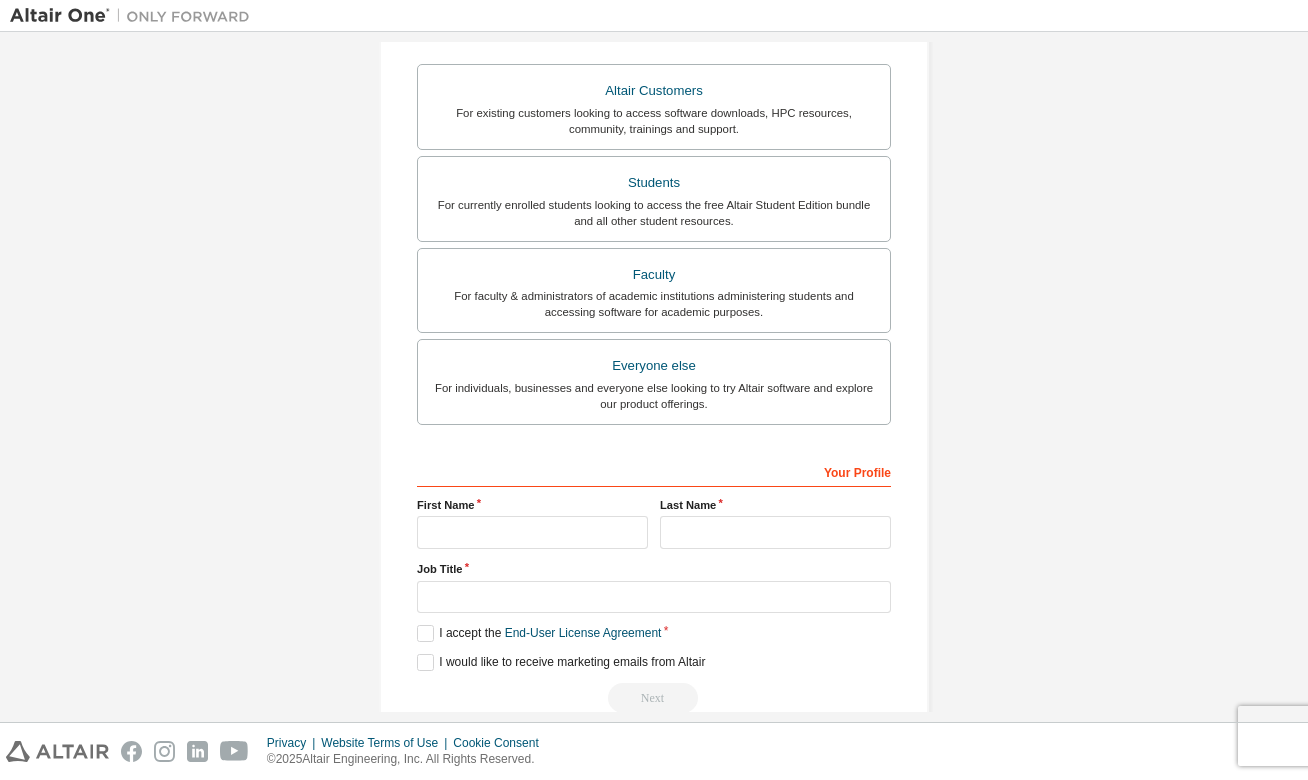 scroll, scrollTop: 351, scrollLeft: 0, axis: vertical 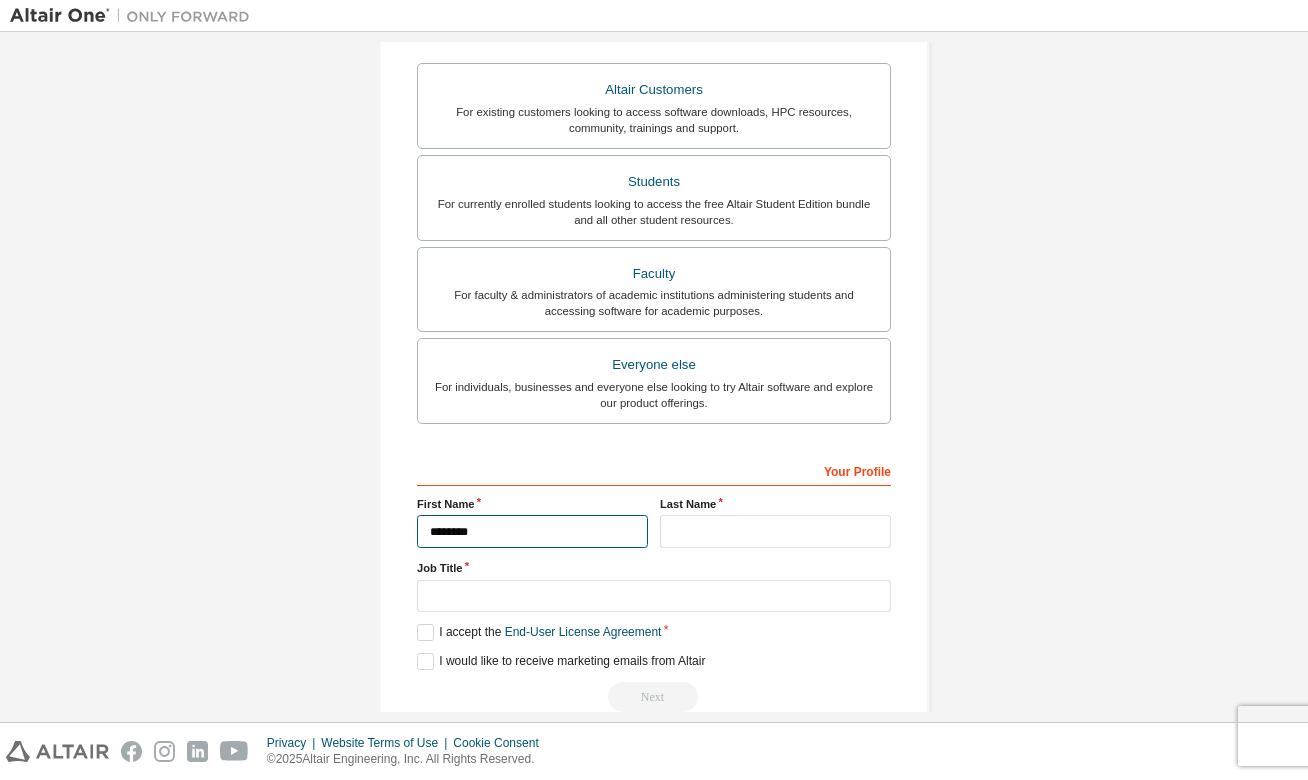 type on "********" 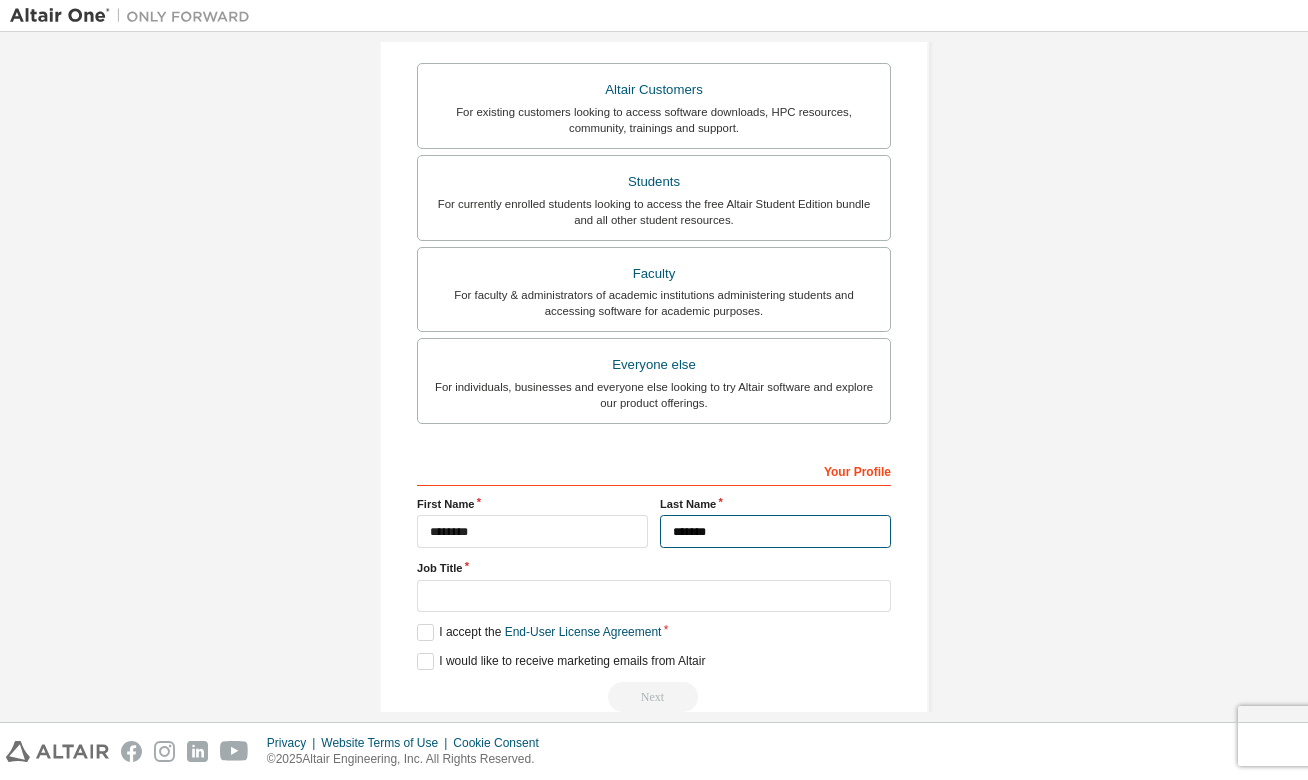 type on "*******" 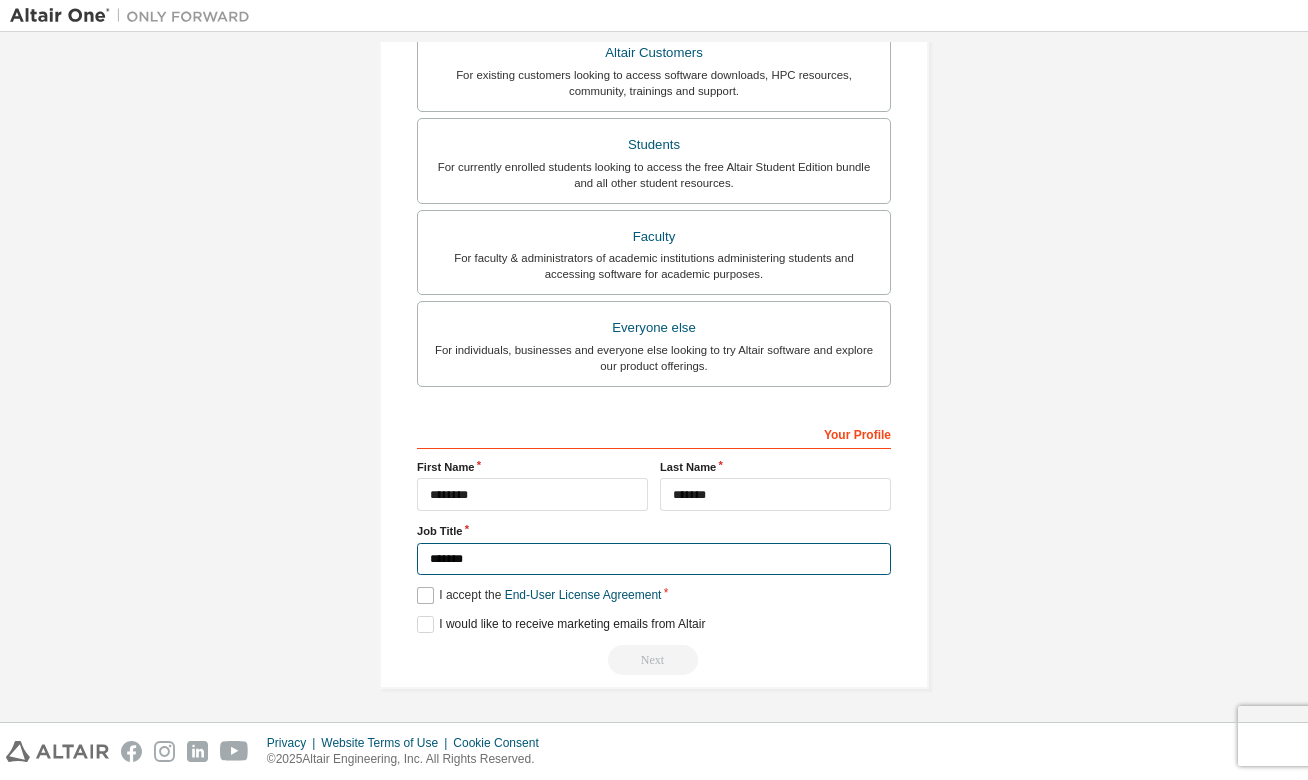 scroll, scrollTop: 387, scrollLeft: 0, axis: vertical 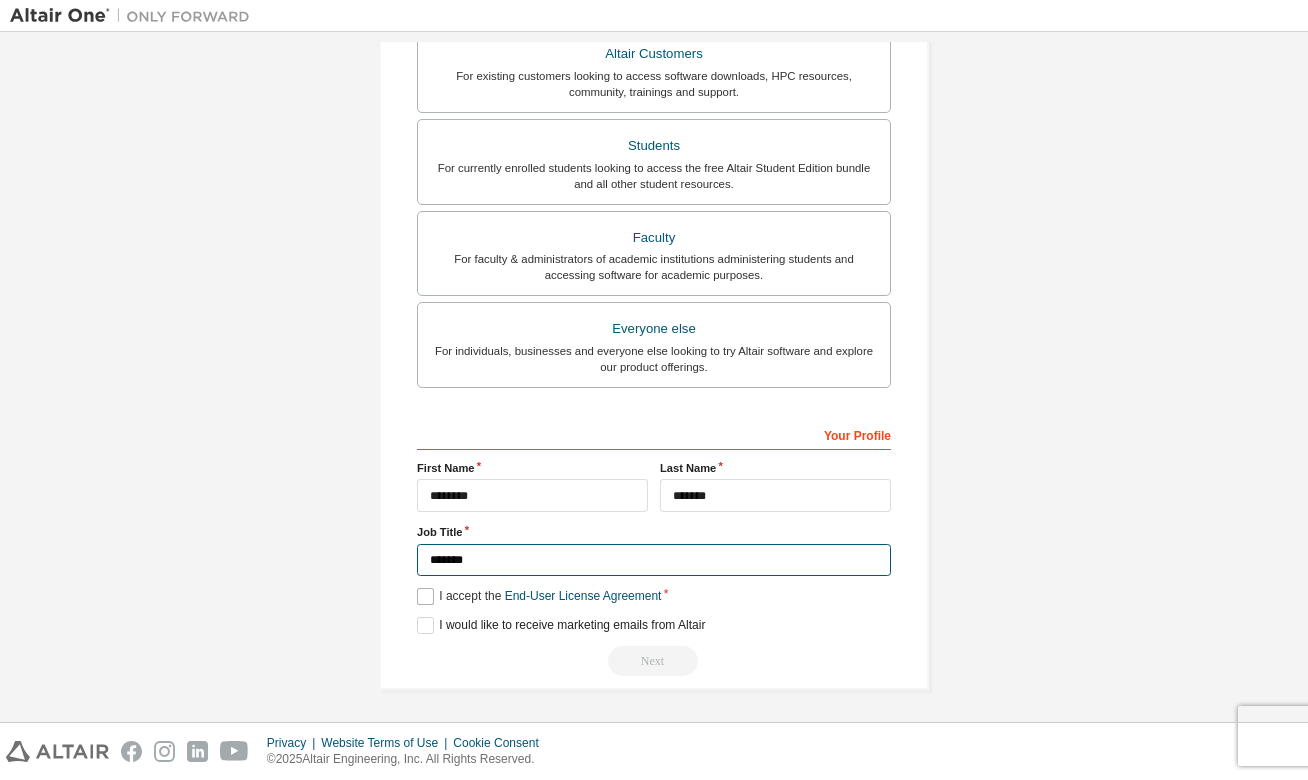 type on "*******" 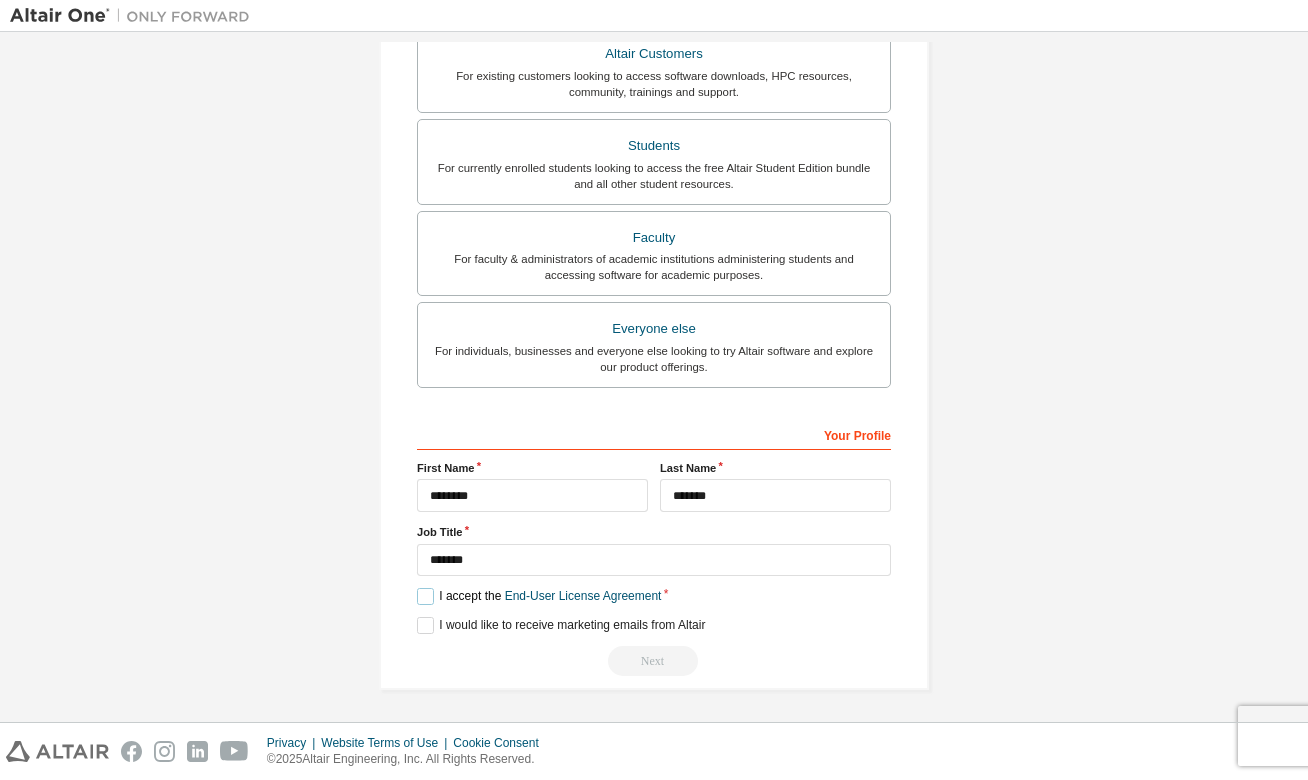 click on "I accept the    End-User License Agreement" at bounding box center (539, 596) 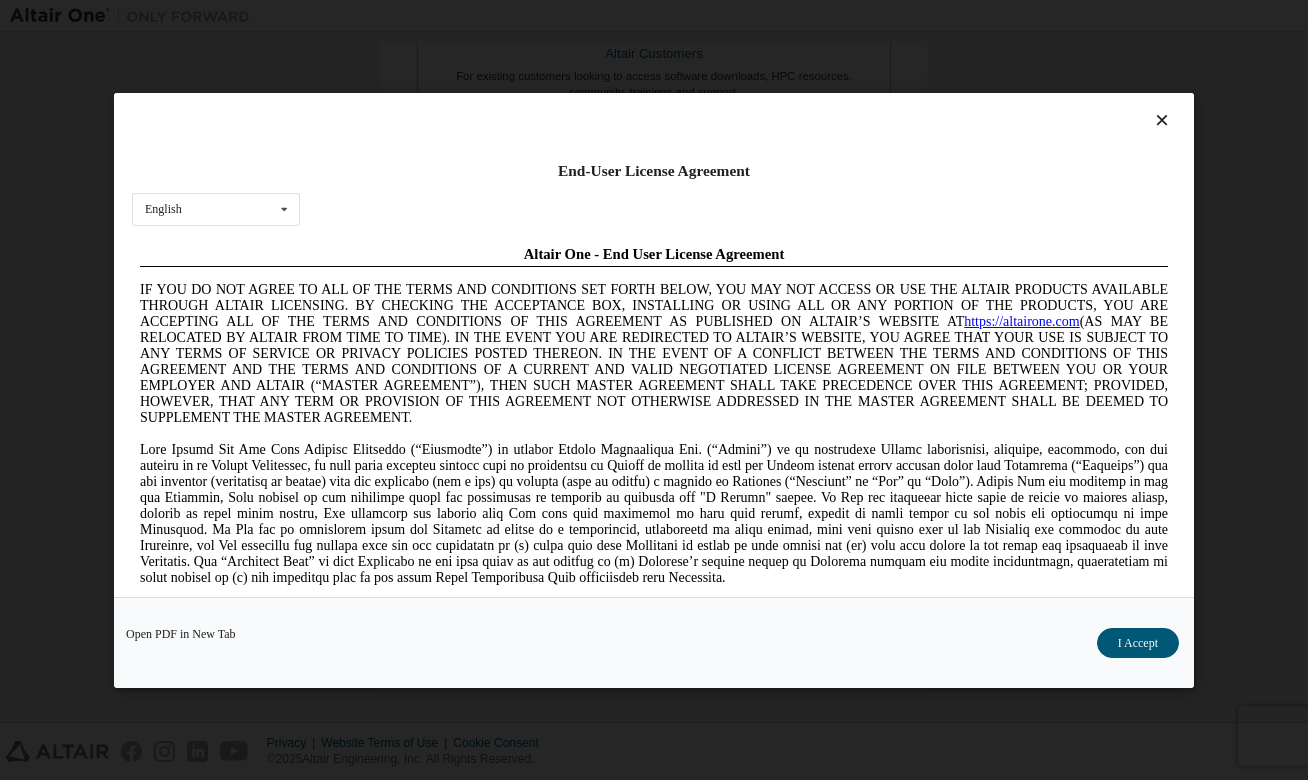 scroll, scrollTop: 0, scrollLeft: 0, axis: both 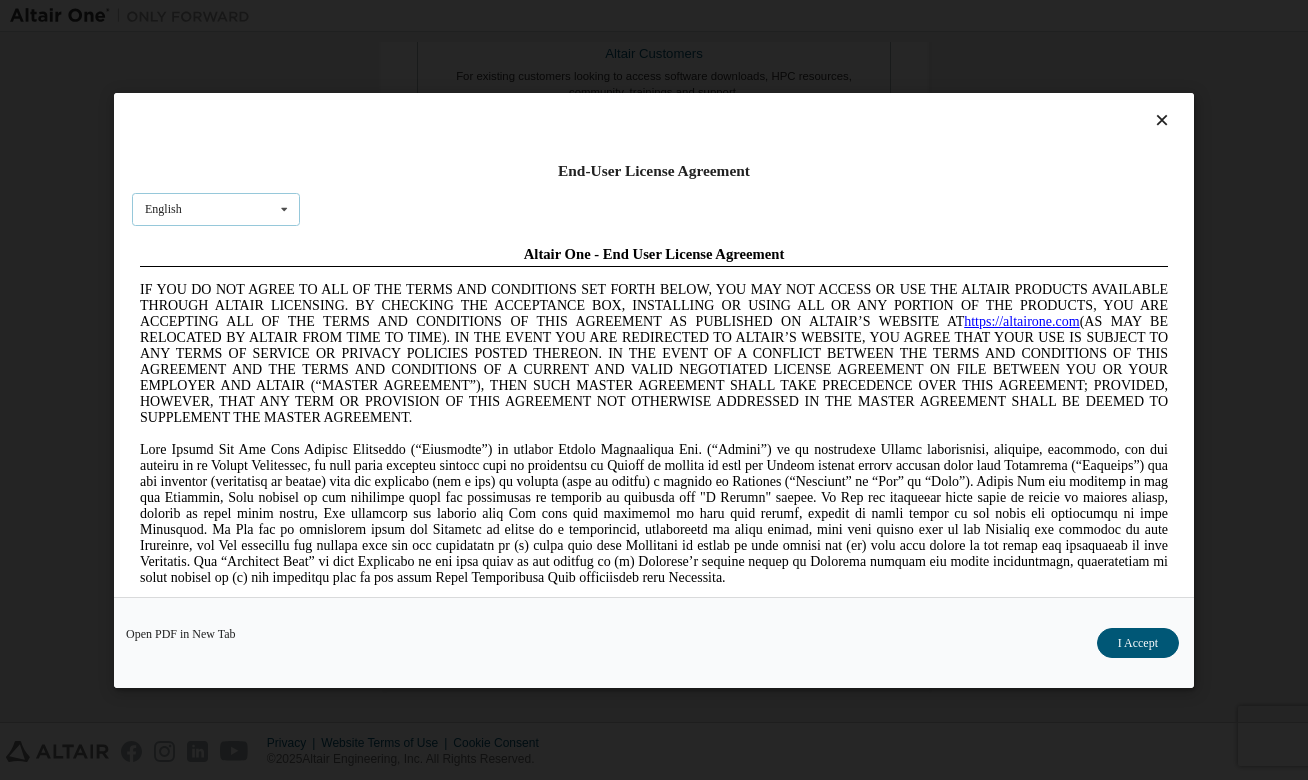 click at bounding box center (284, 208) 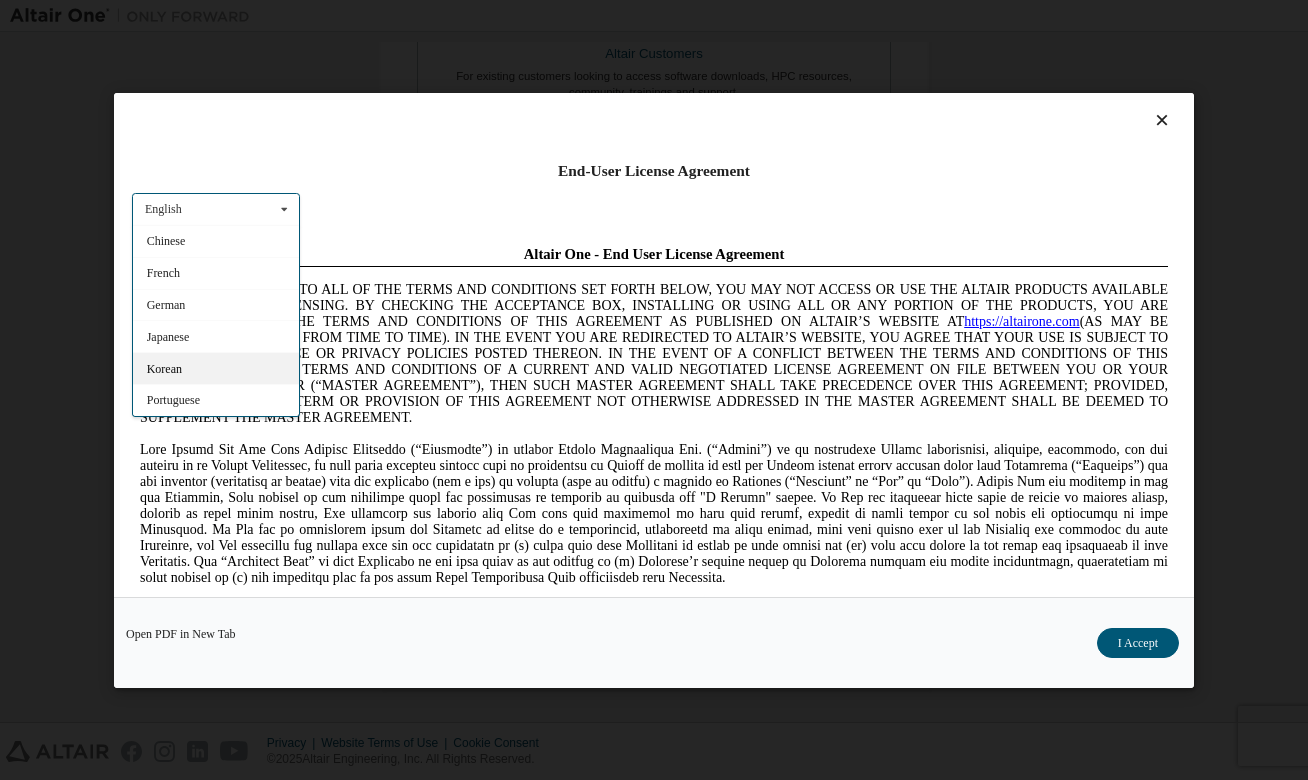scroll, scrollTop: 32, scrollLeft: 0, axis: vertical 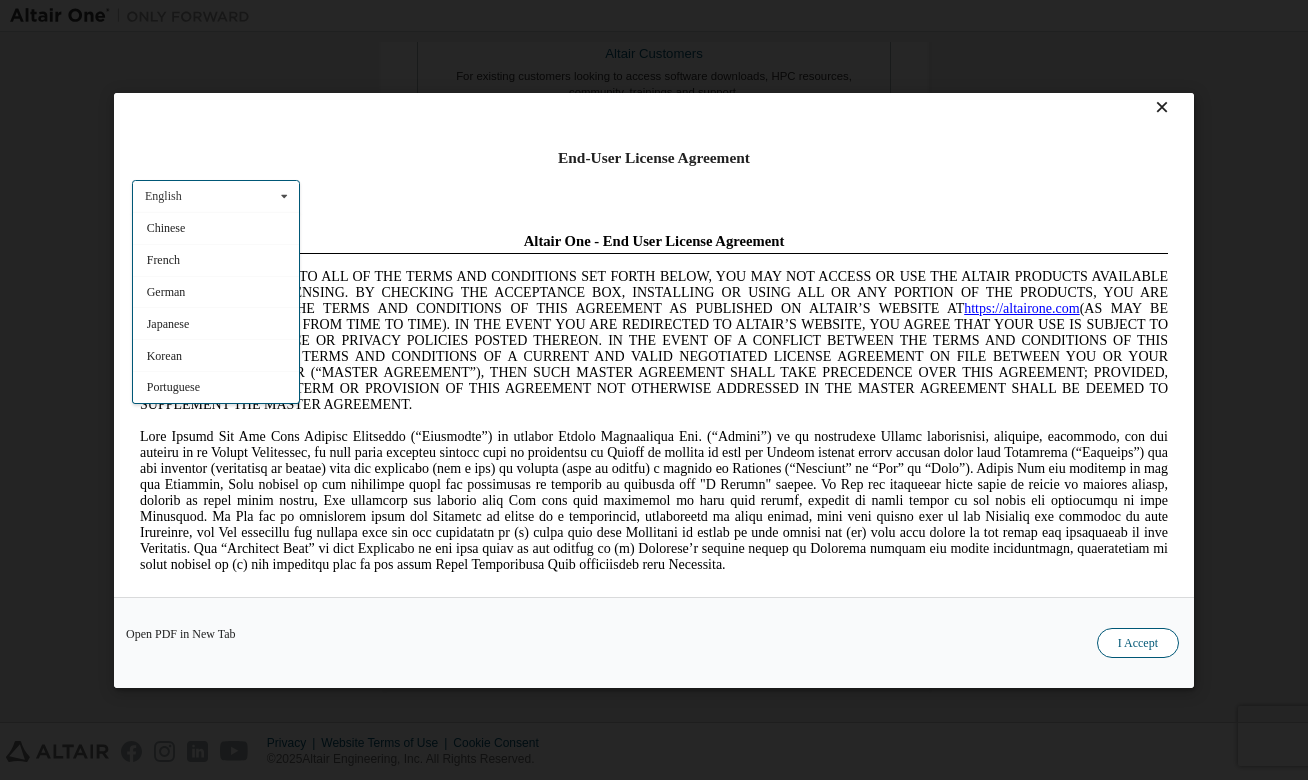 click on "I Accept" at bounding box center [1138, 643] 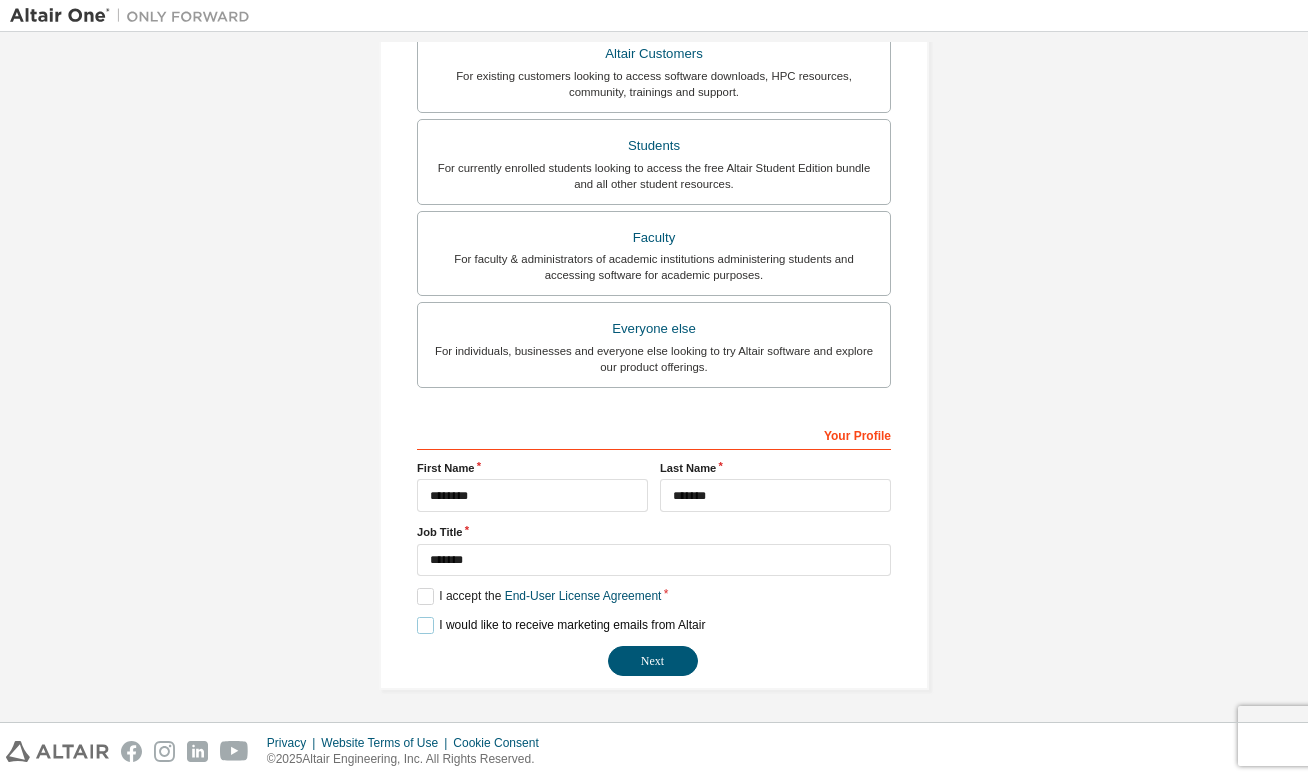 click on "I would like to receive marketing emails from Altair" at bounding box center [561, 625] 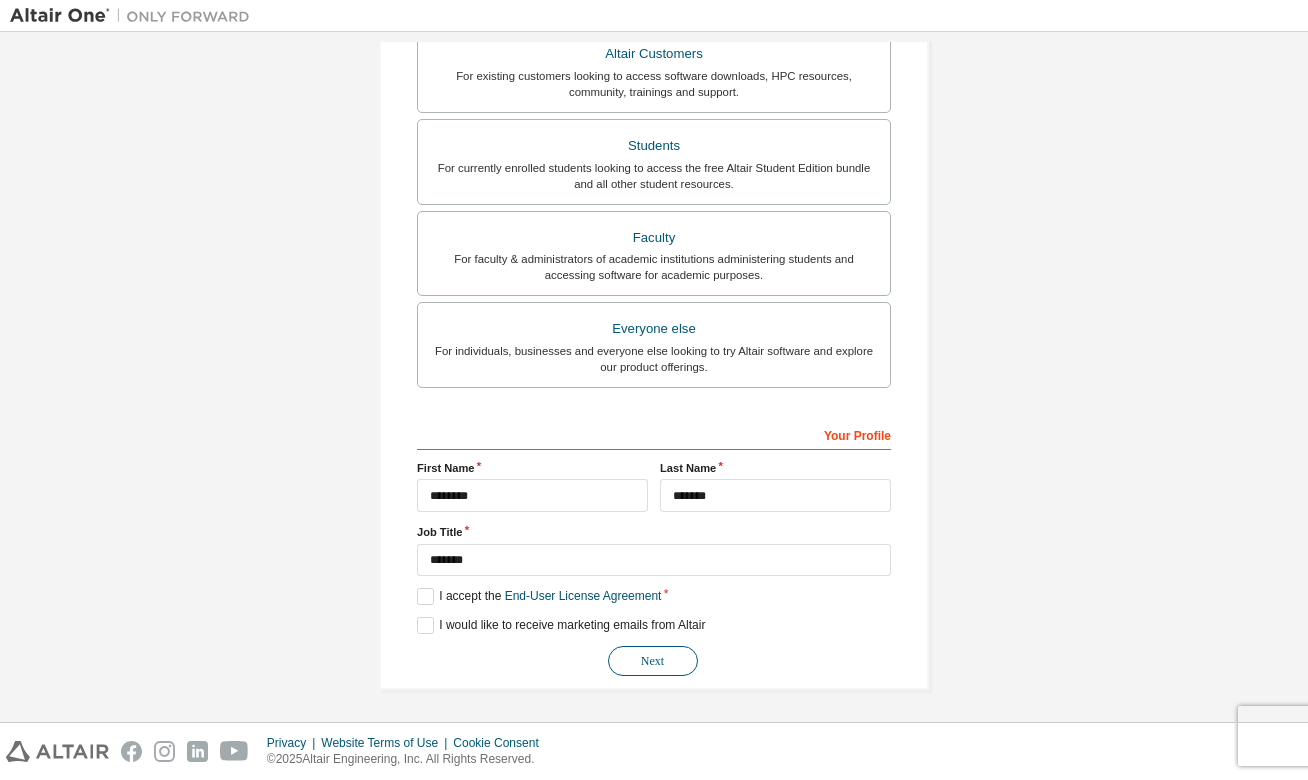 click on "Next" at bounding box center [653, 661] 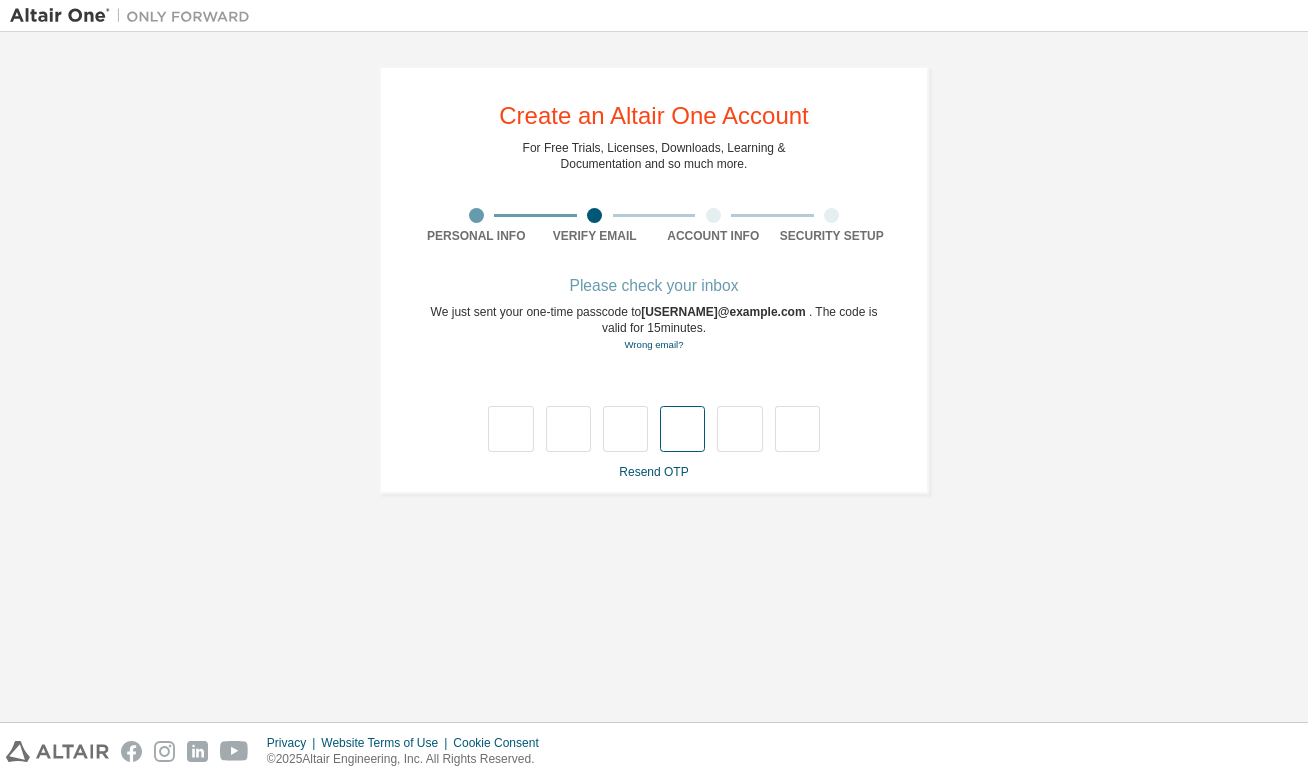 scroll, scrollTop: 0, scrollLeft: 0, axis: both 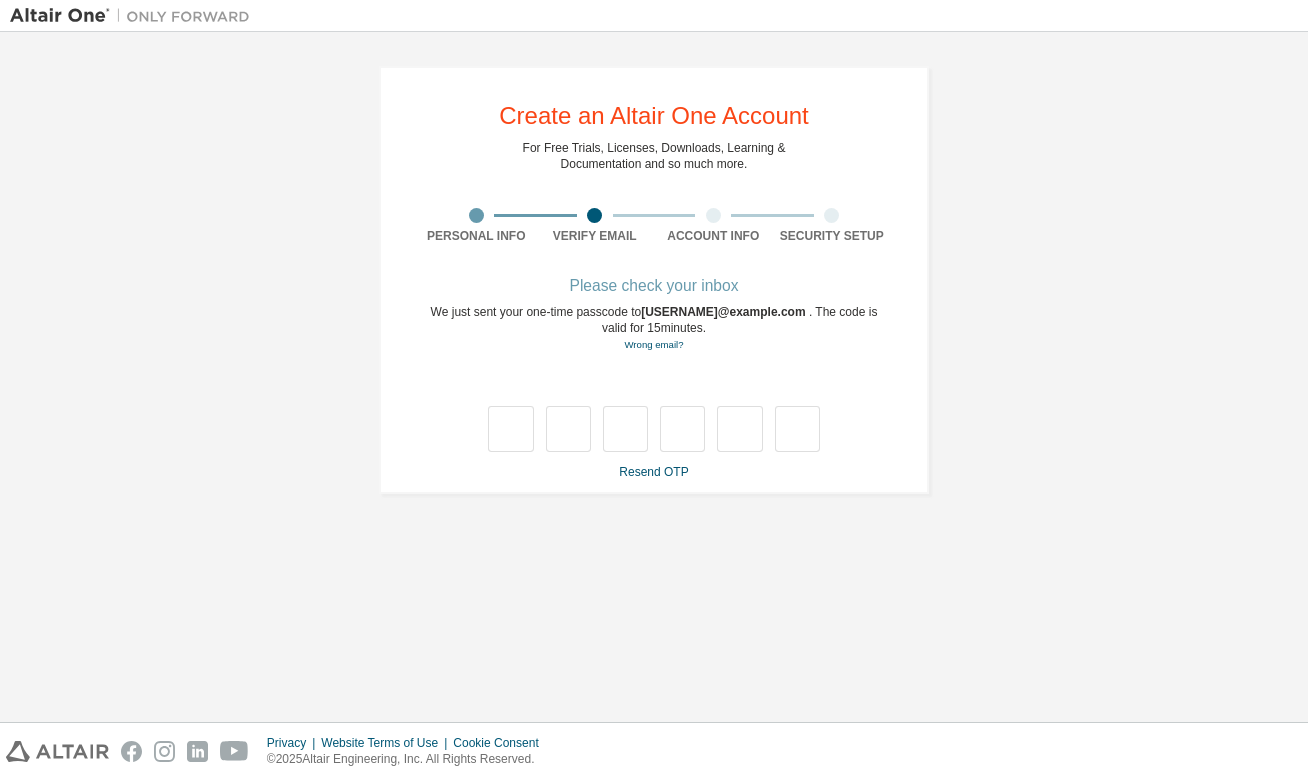 type on "*" 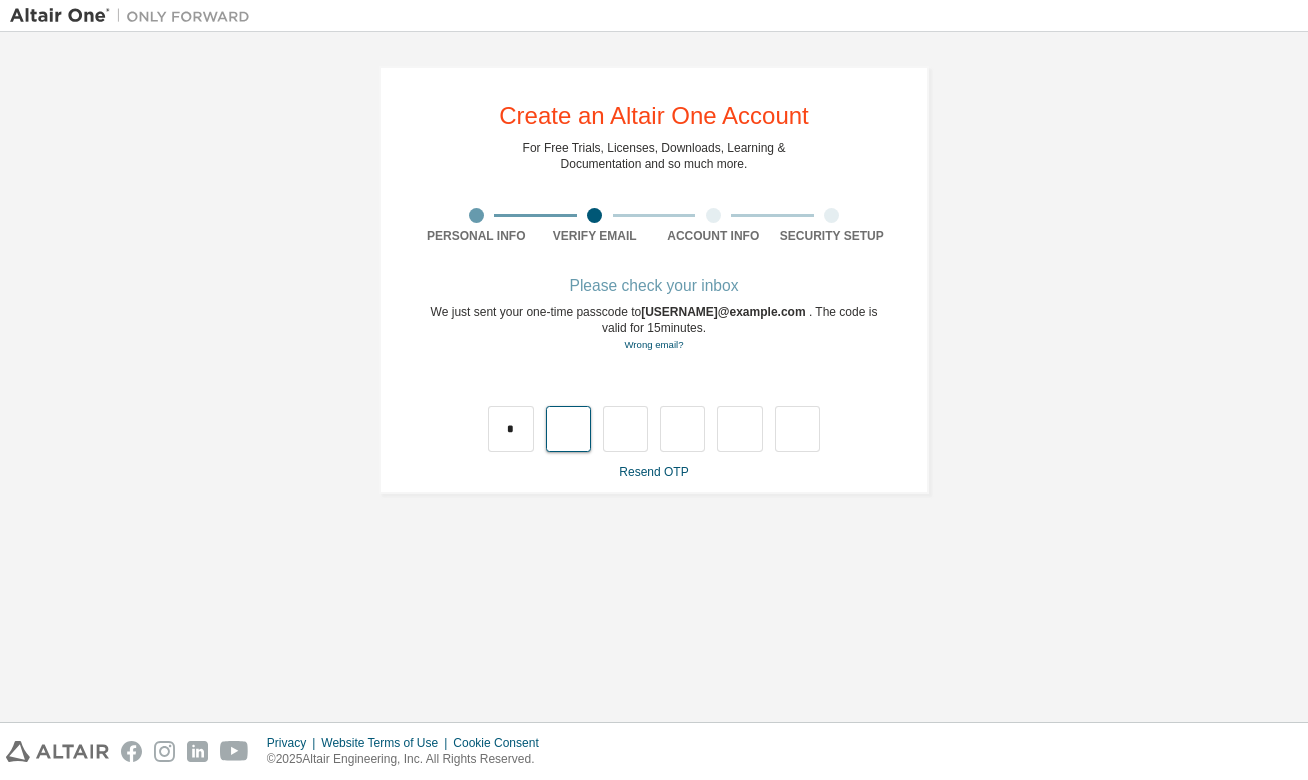 type on "*" 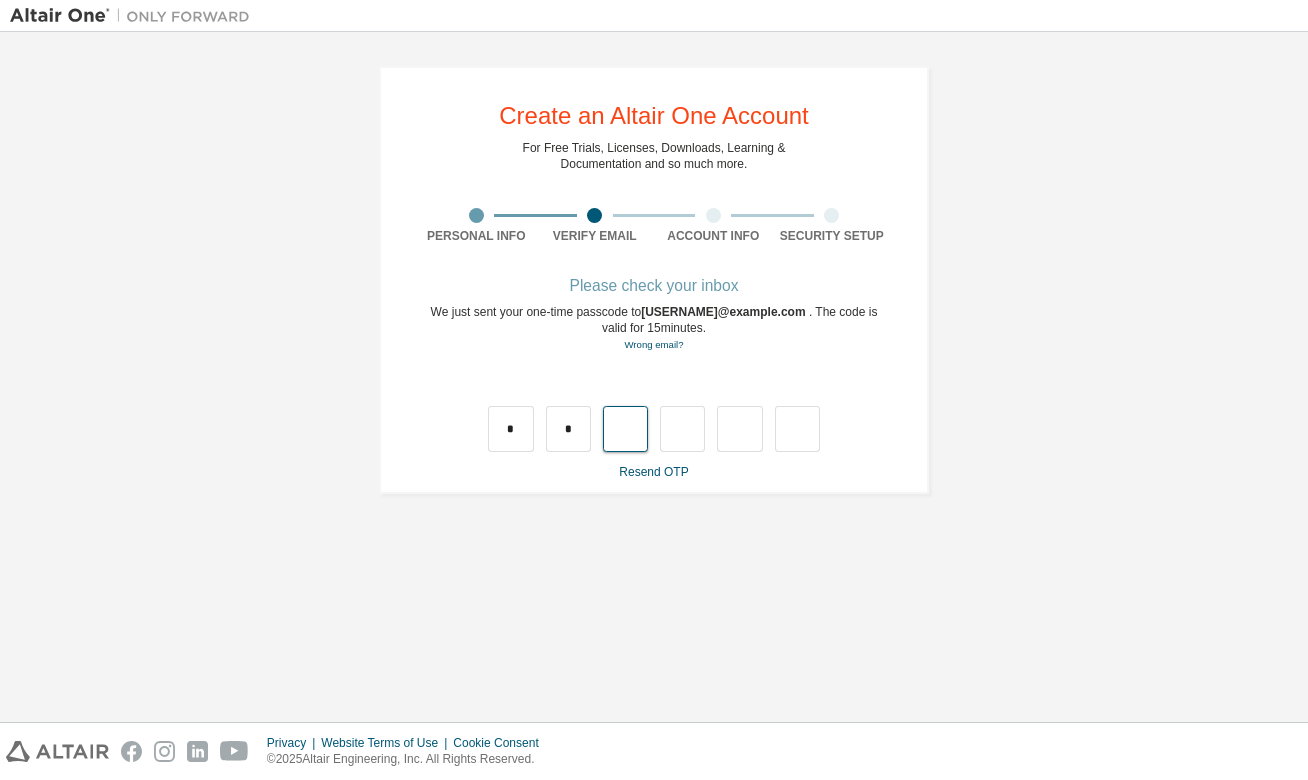 type on "*" 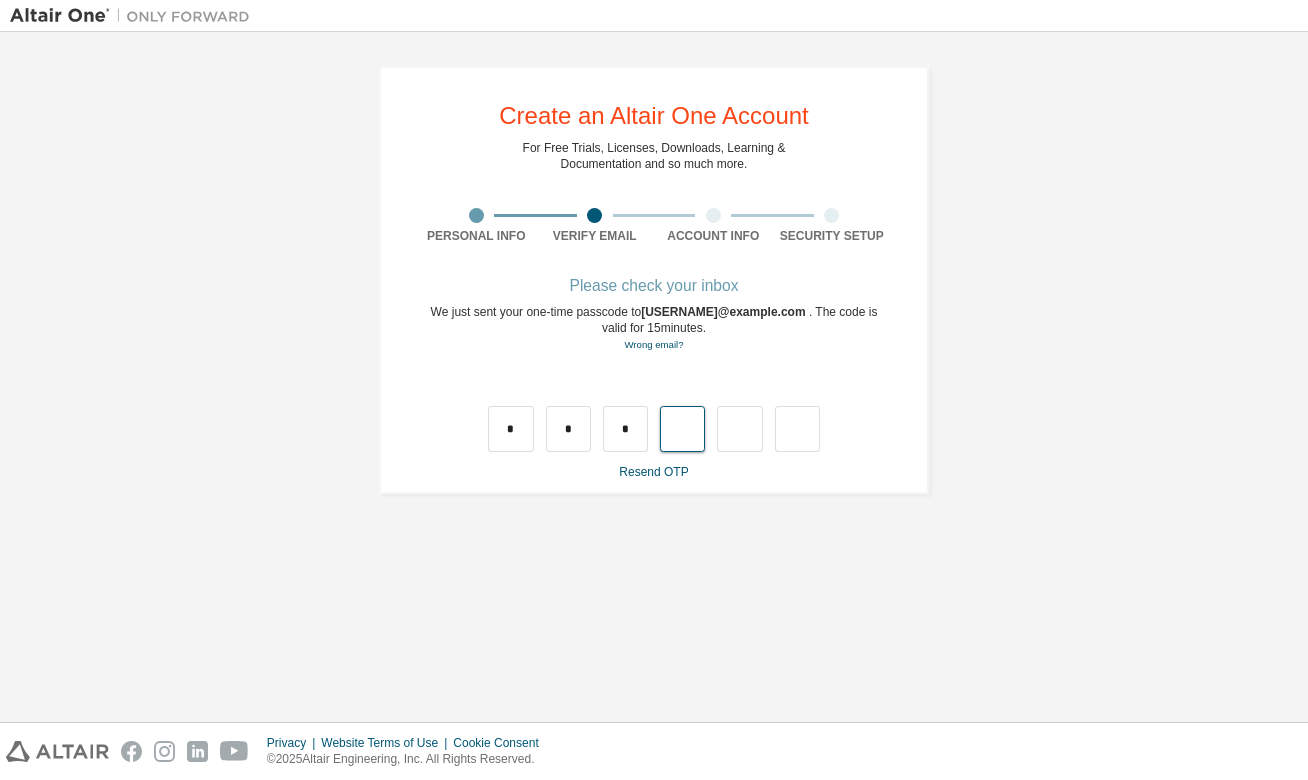 type on "*" 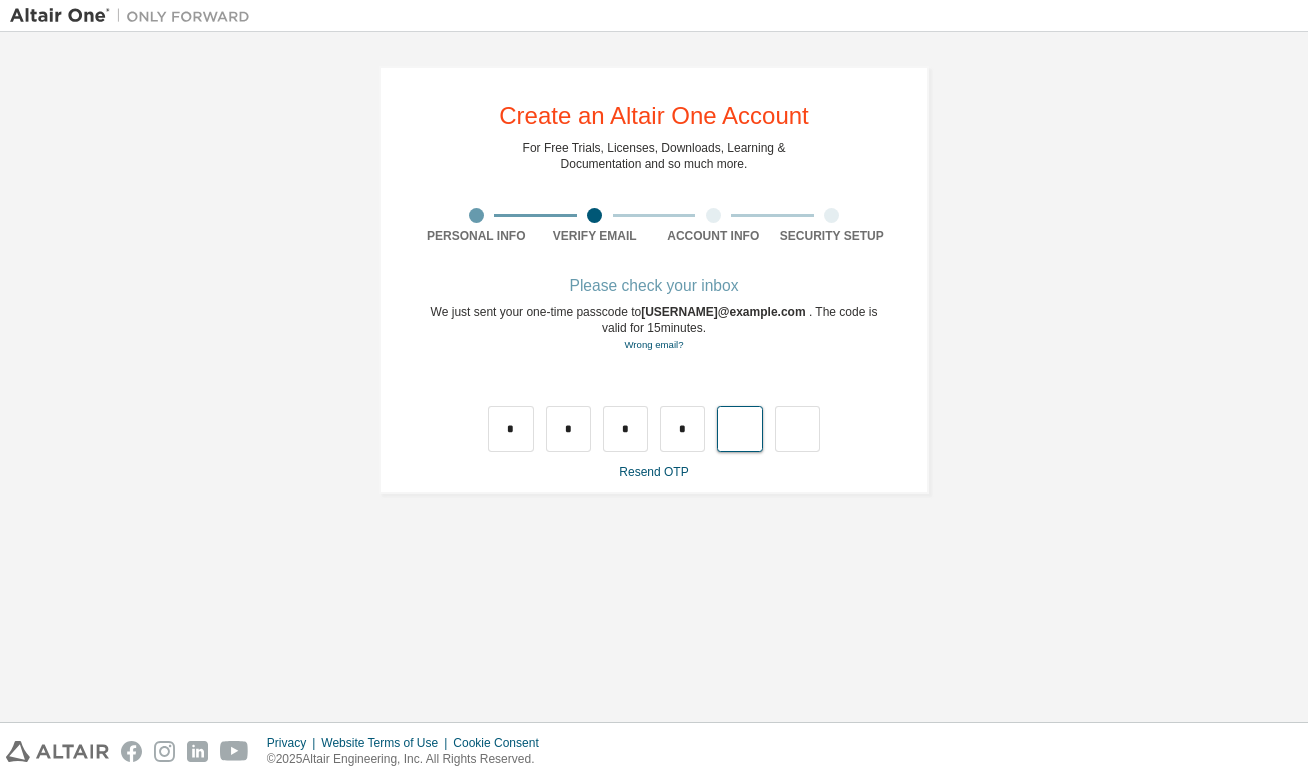 type on "*" 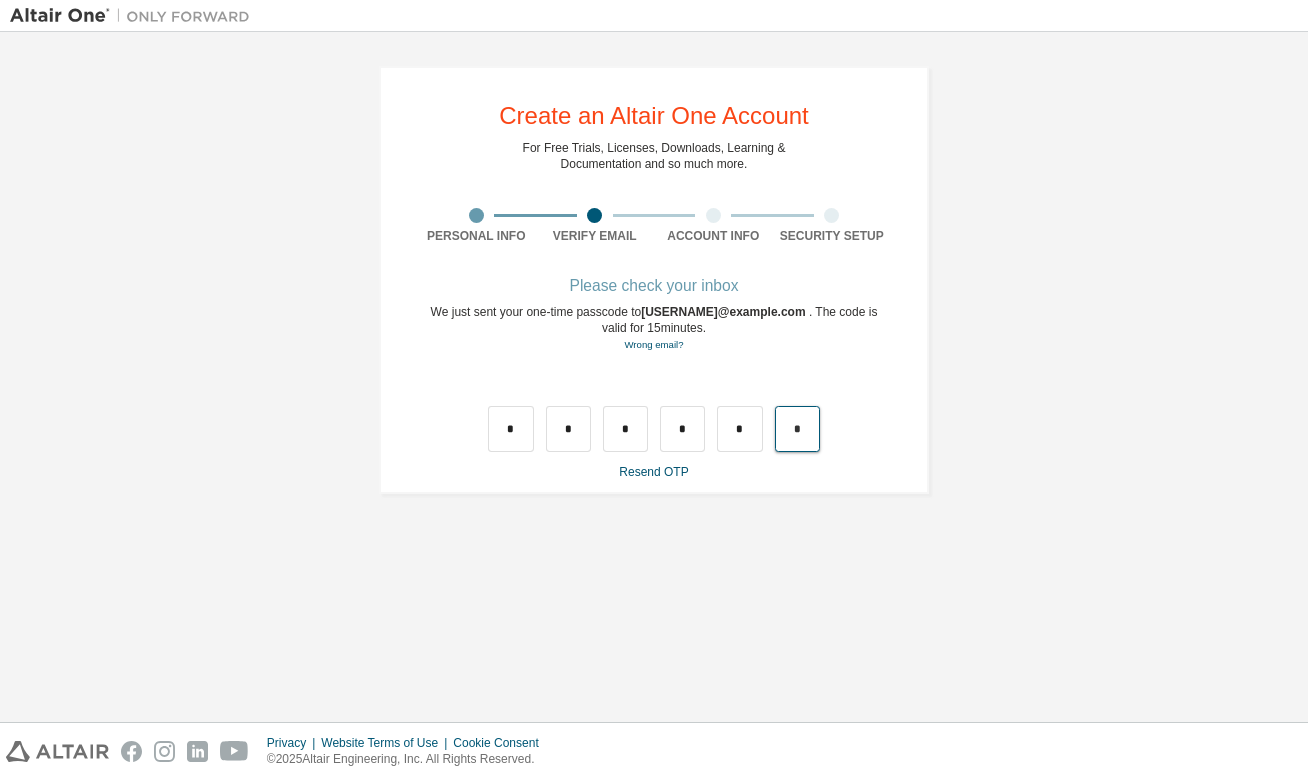 type on "*" 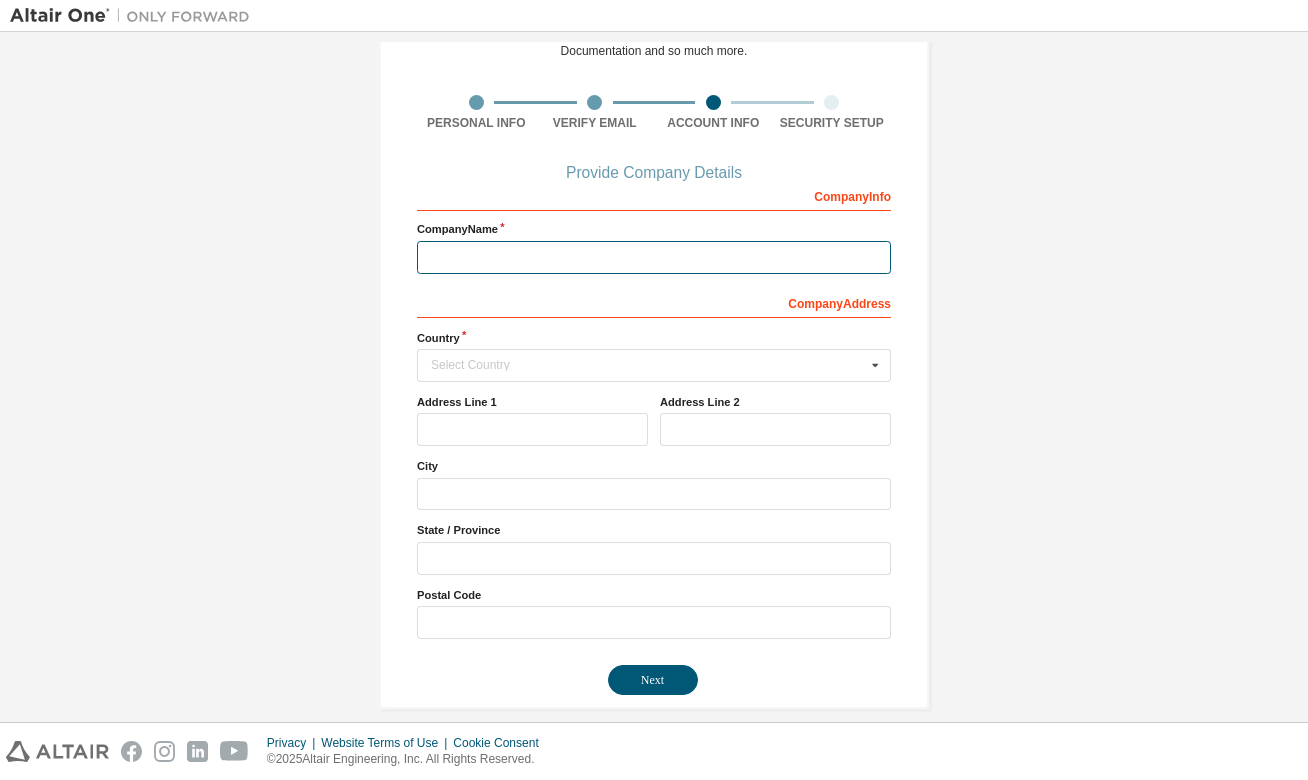 scroll, scrollTop: 122, scrollLeft: 0, axis: vertical 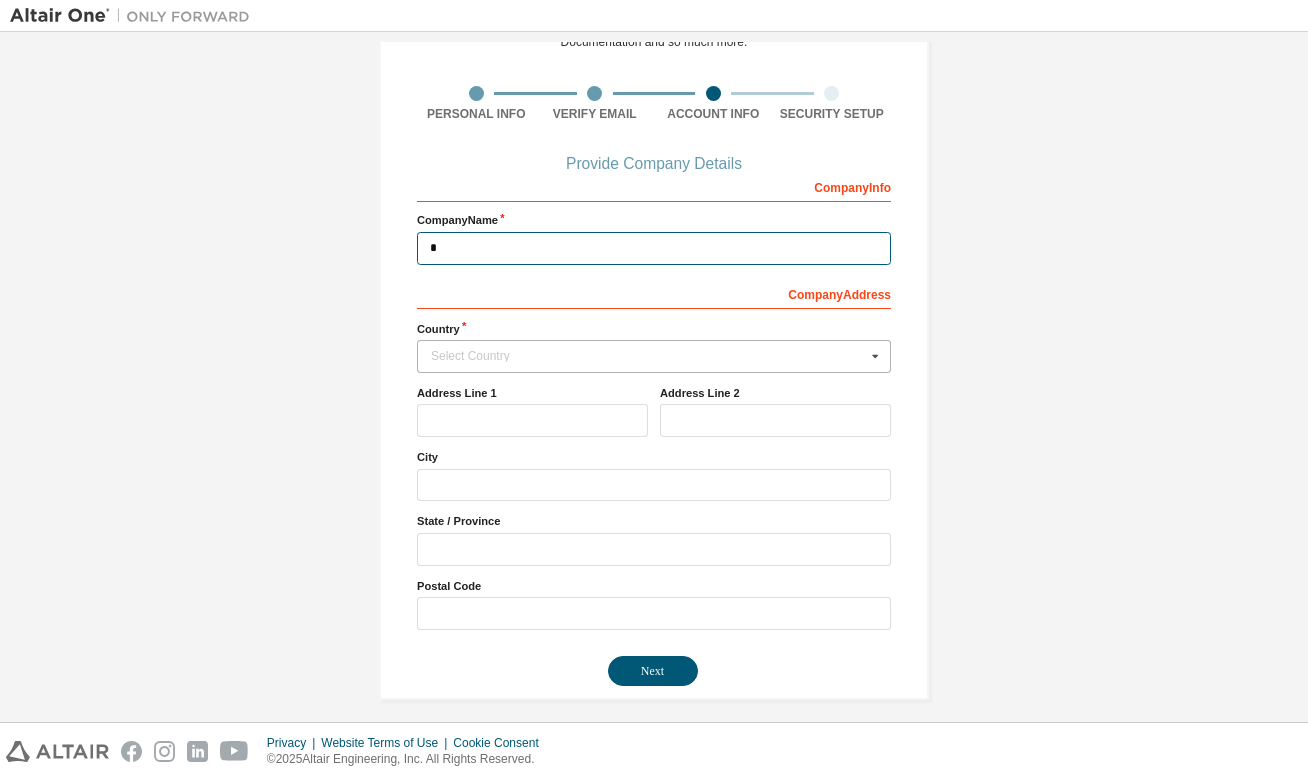 type on "*" 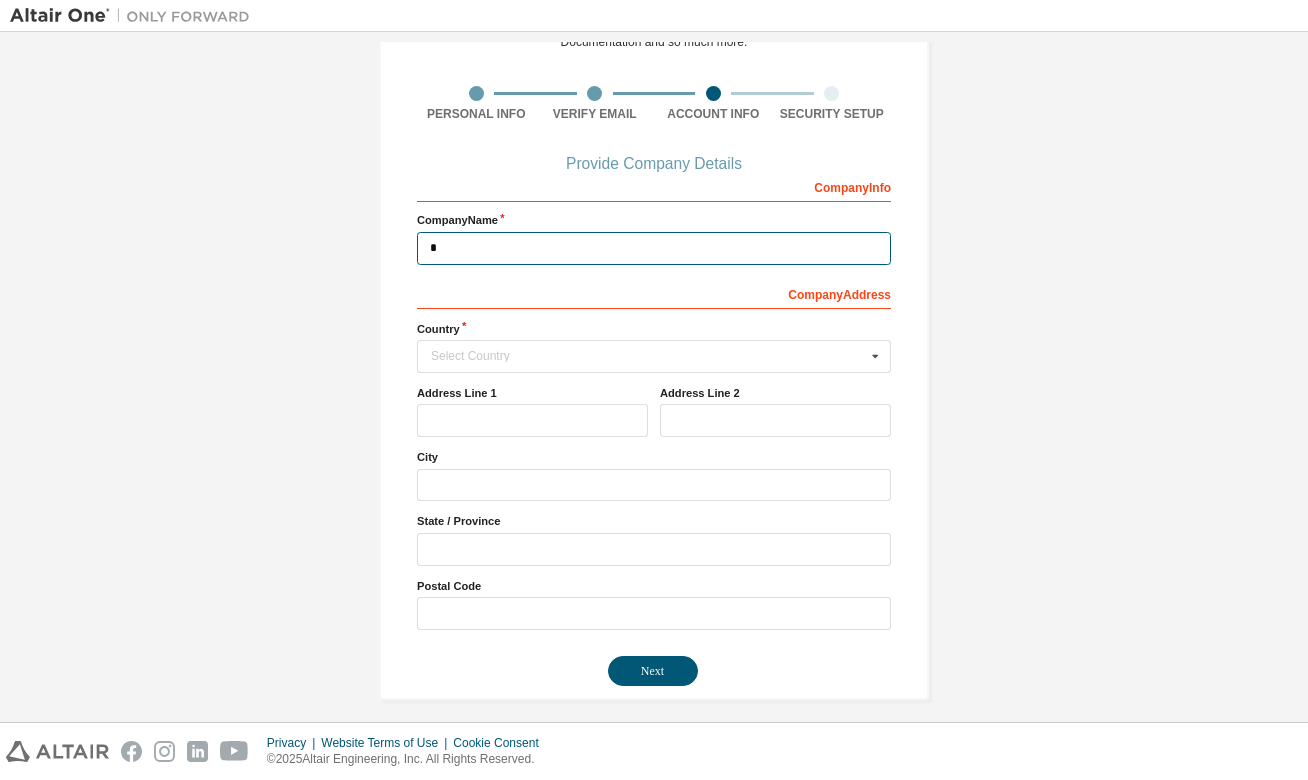 click on "*" at bounding box center [654, 248] 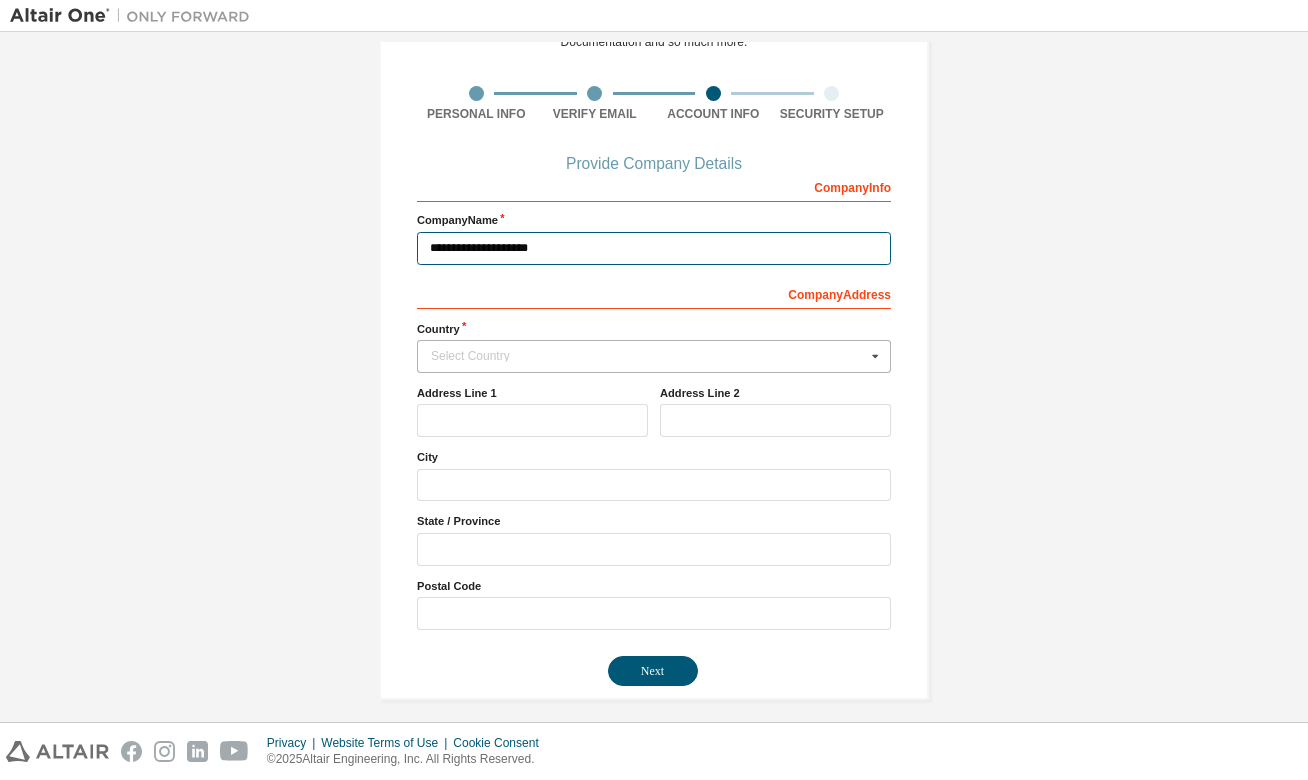 type on "**********" 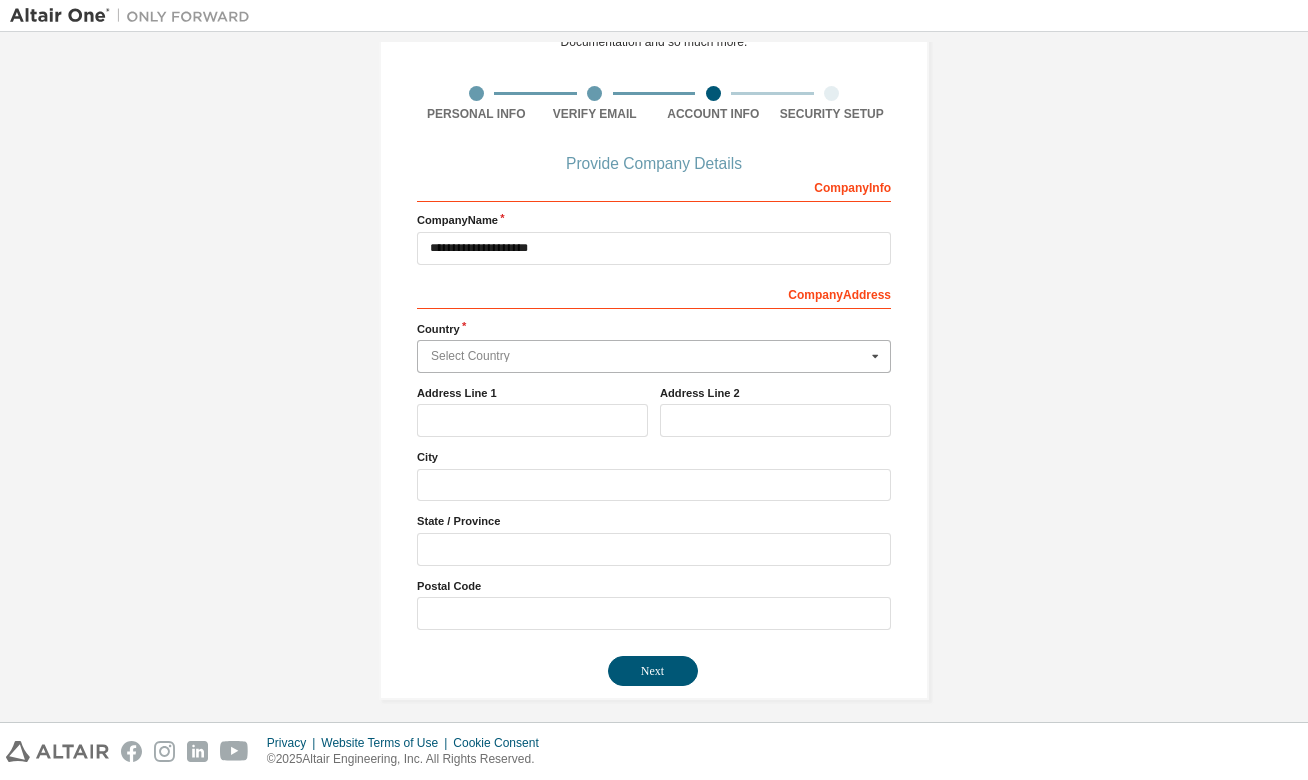 click at bounding box center (655, 356) 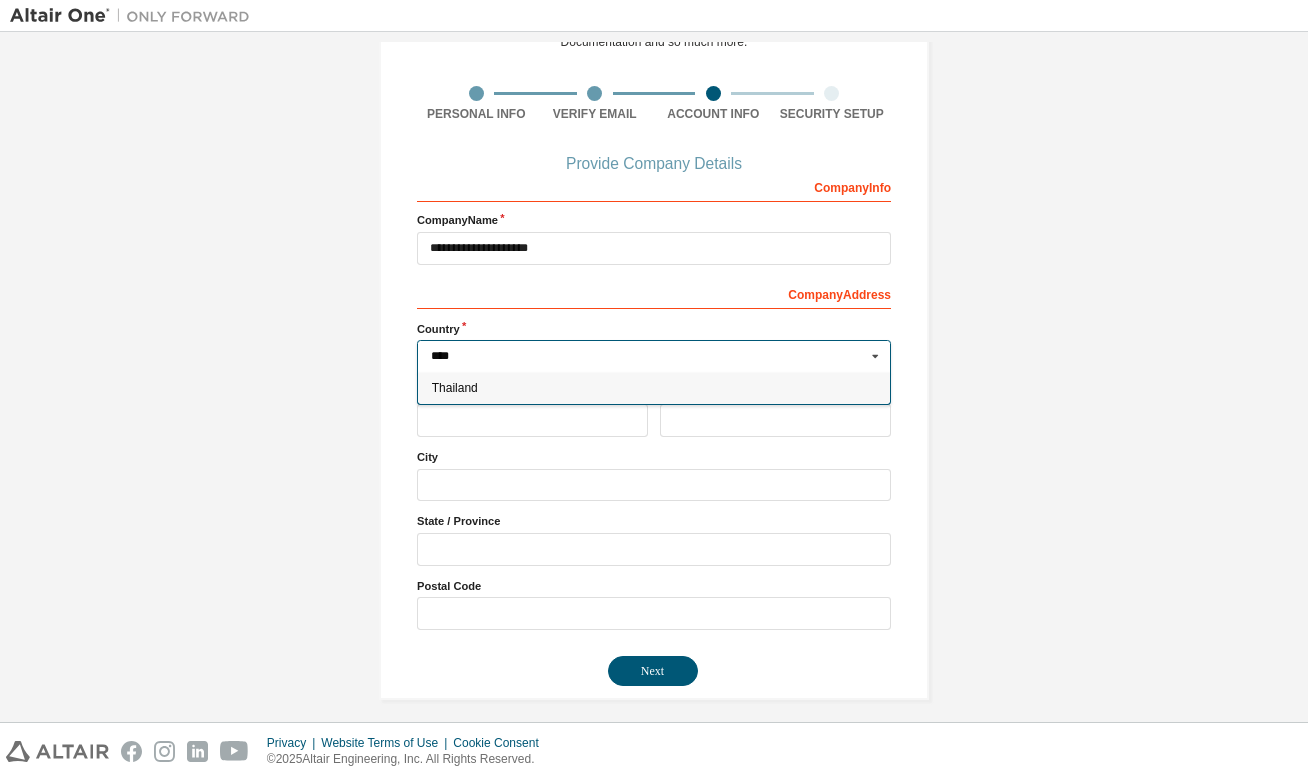 type on "****" 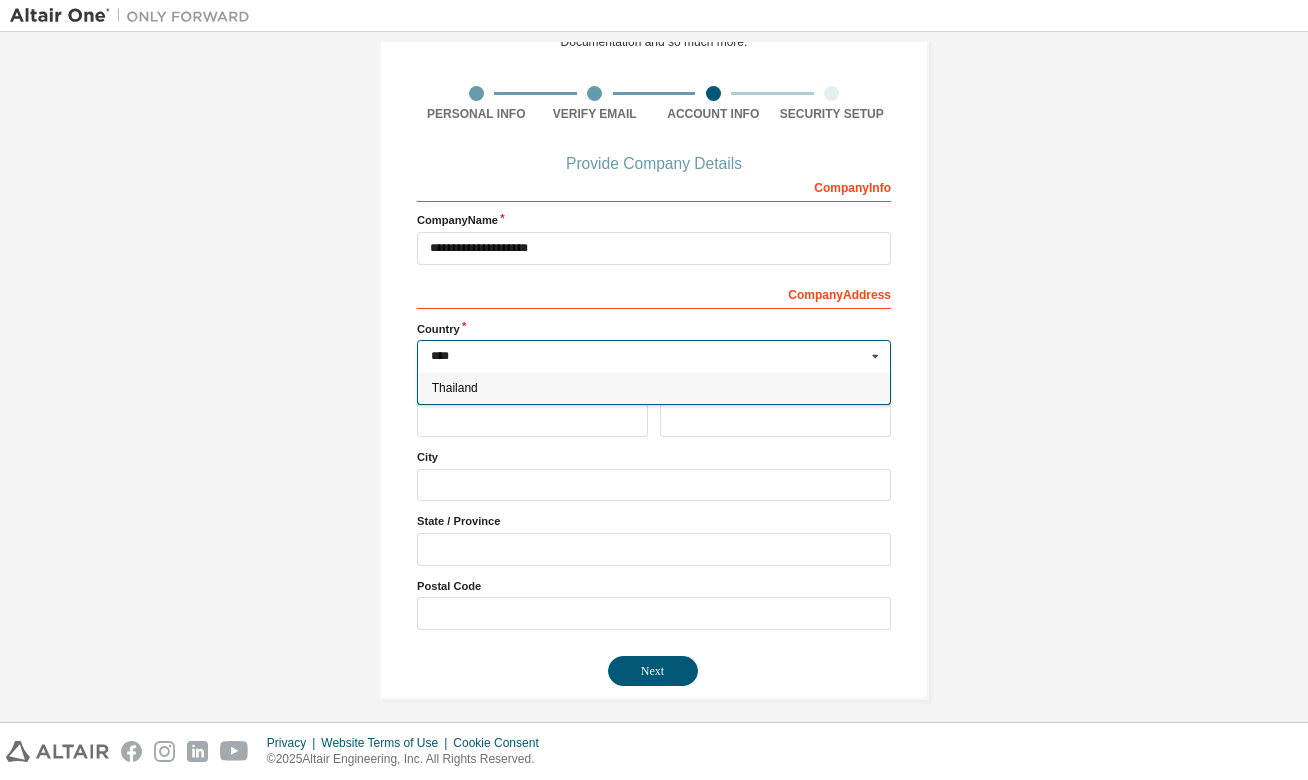 click on "Thailand" at bounding box center [654, 388] 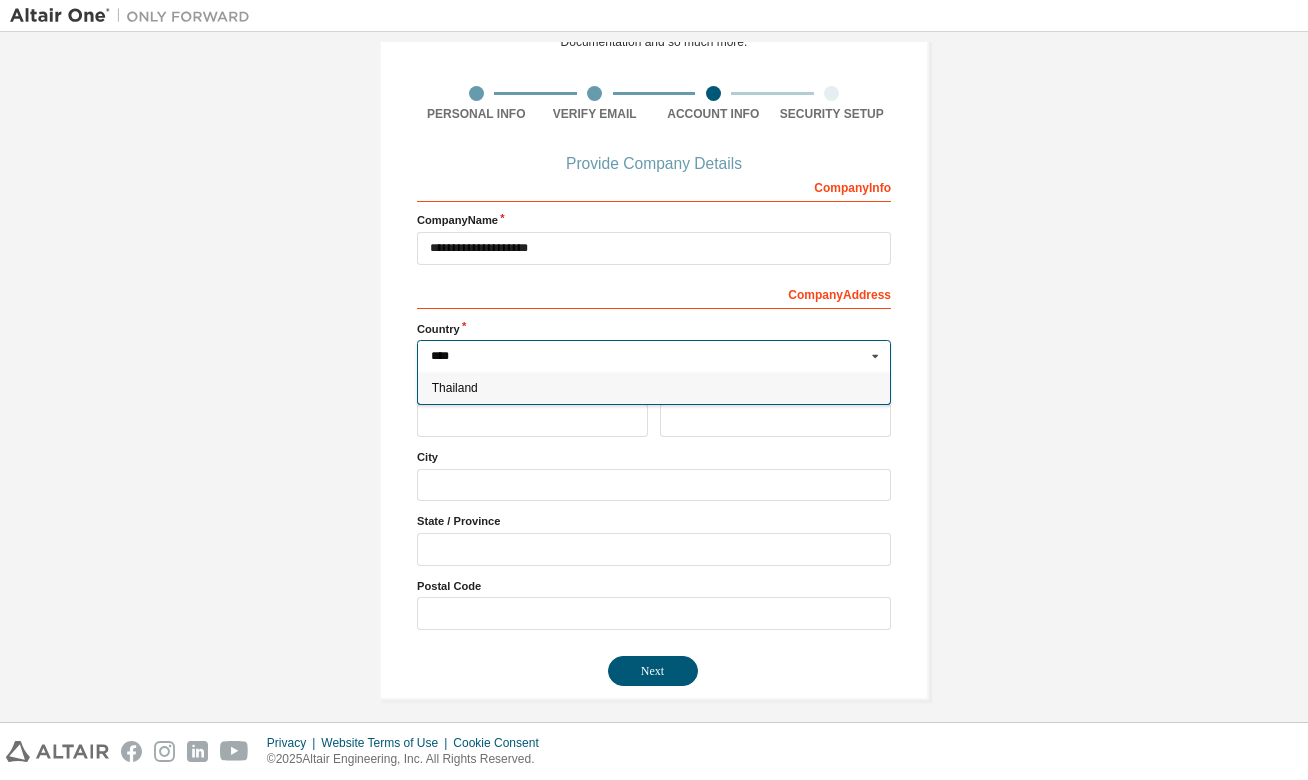 type on "***" 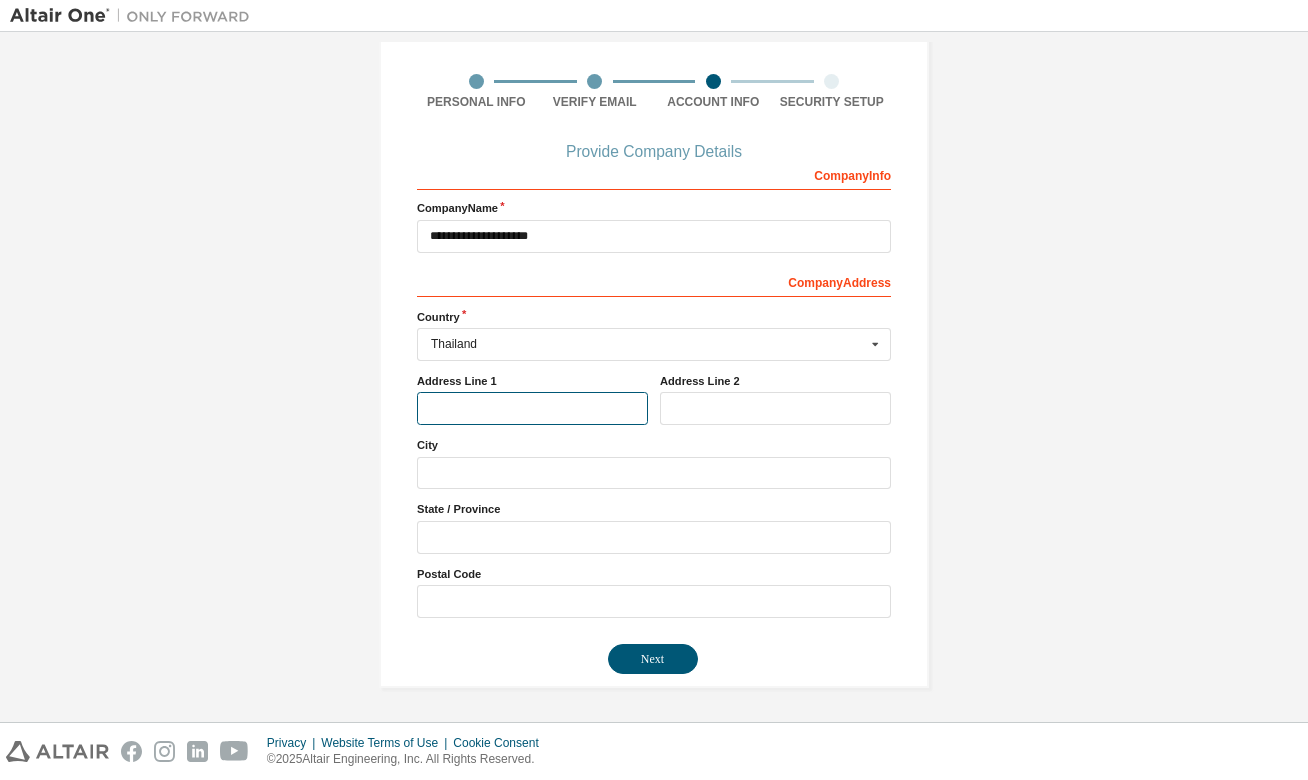 scroll, scrollTop: 148, scrollLeft: 0, axis: vertical 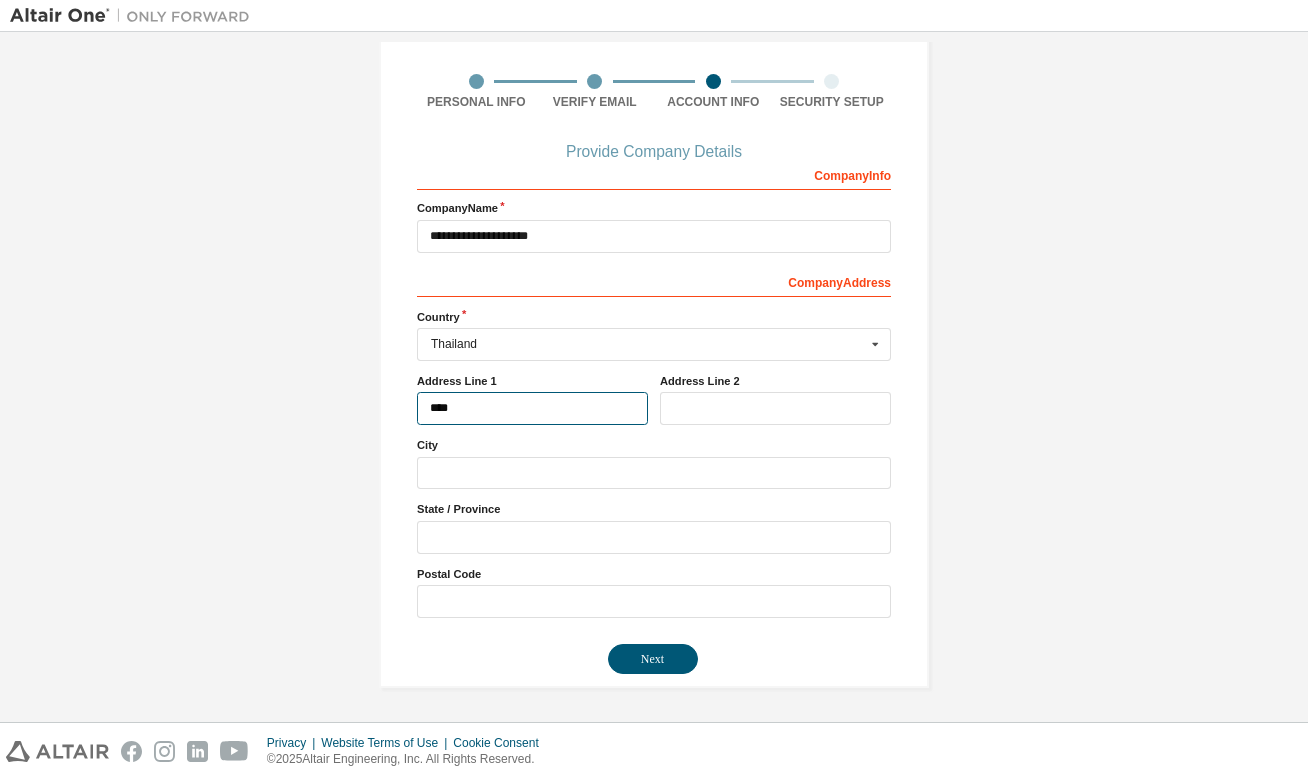 paste on "**********" 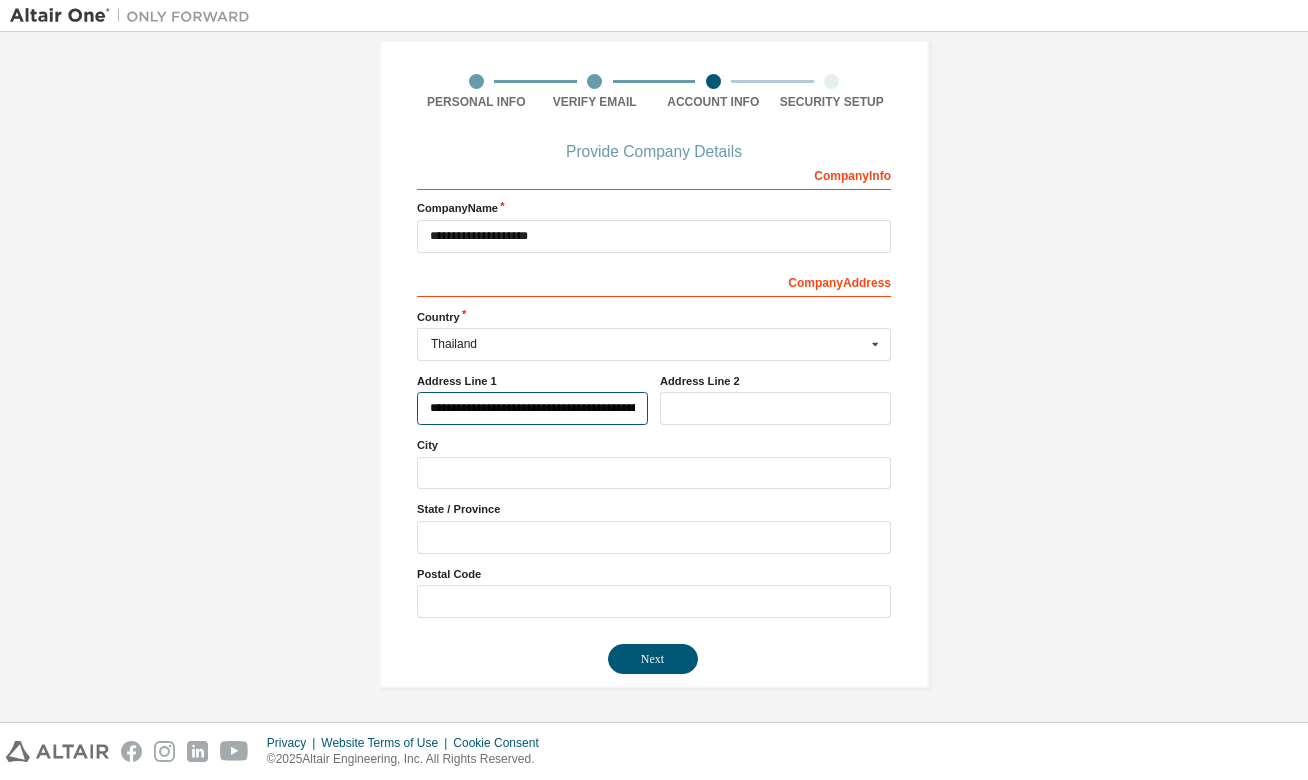 type on "**********" 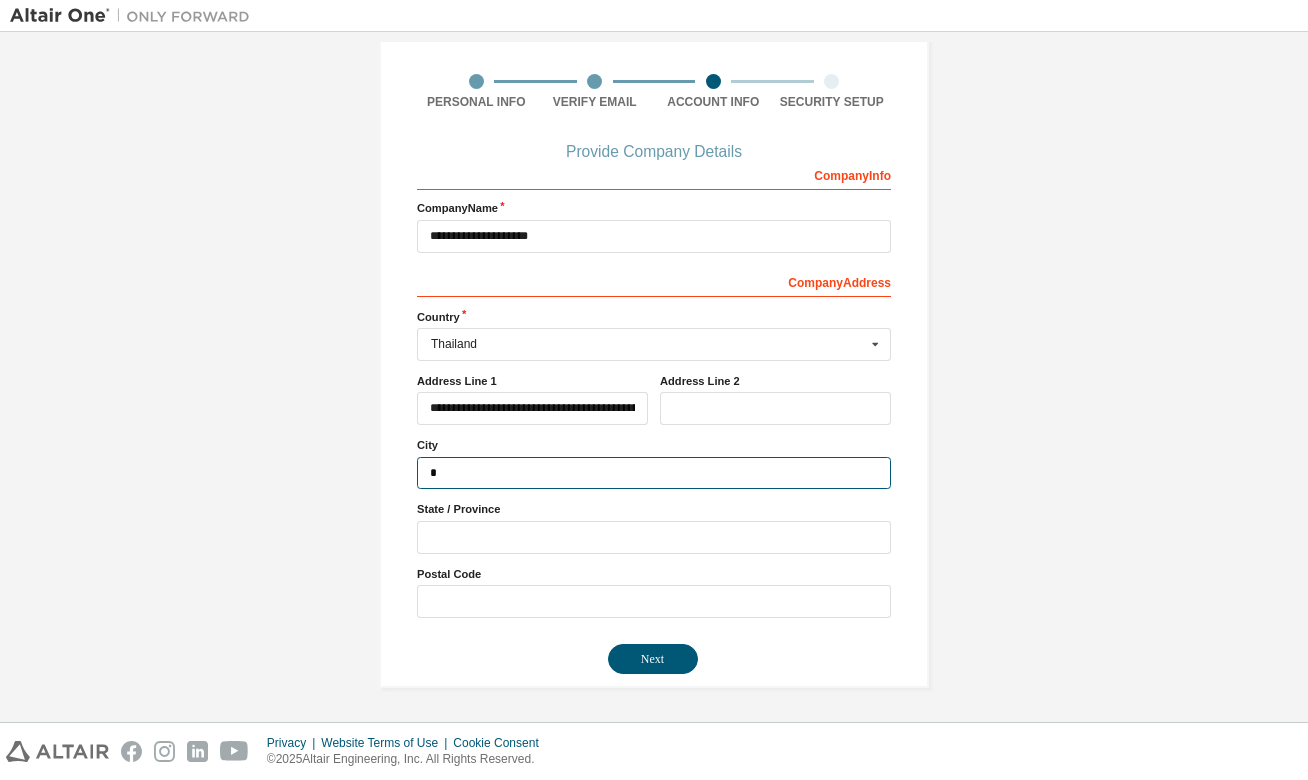 scroll, scrollTop: 144, scrollLeft: 0, axis: vertical 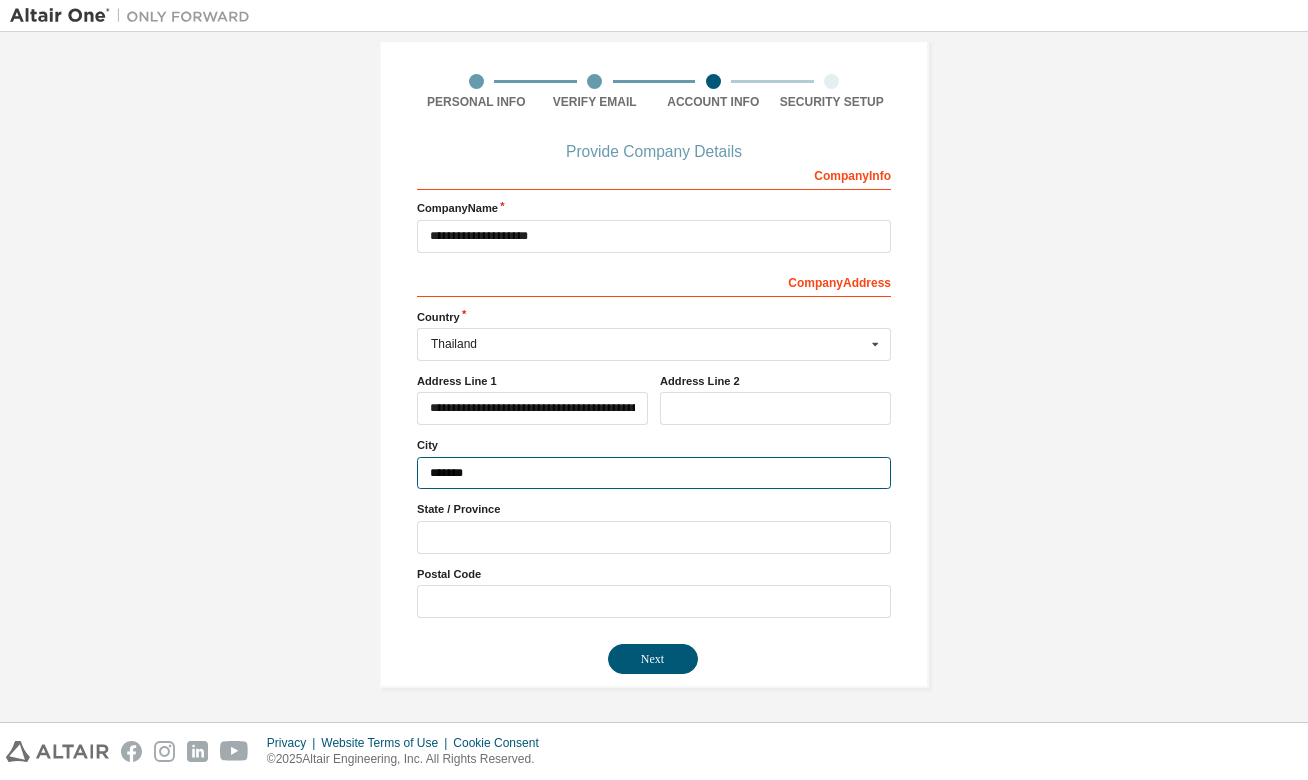 type on "*******" 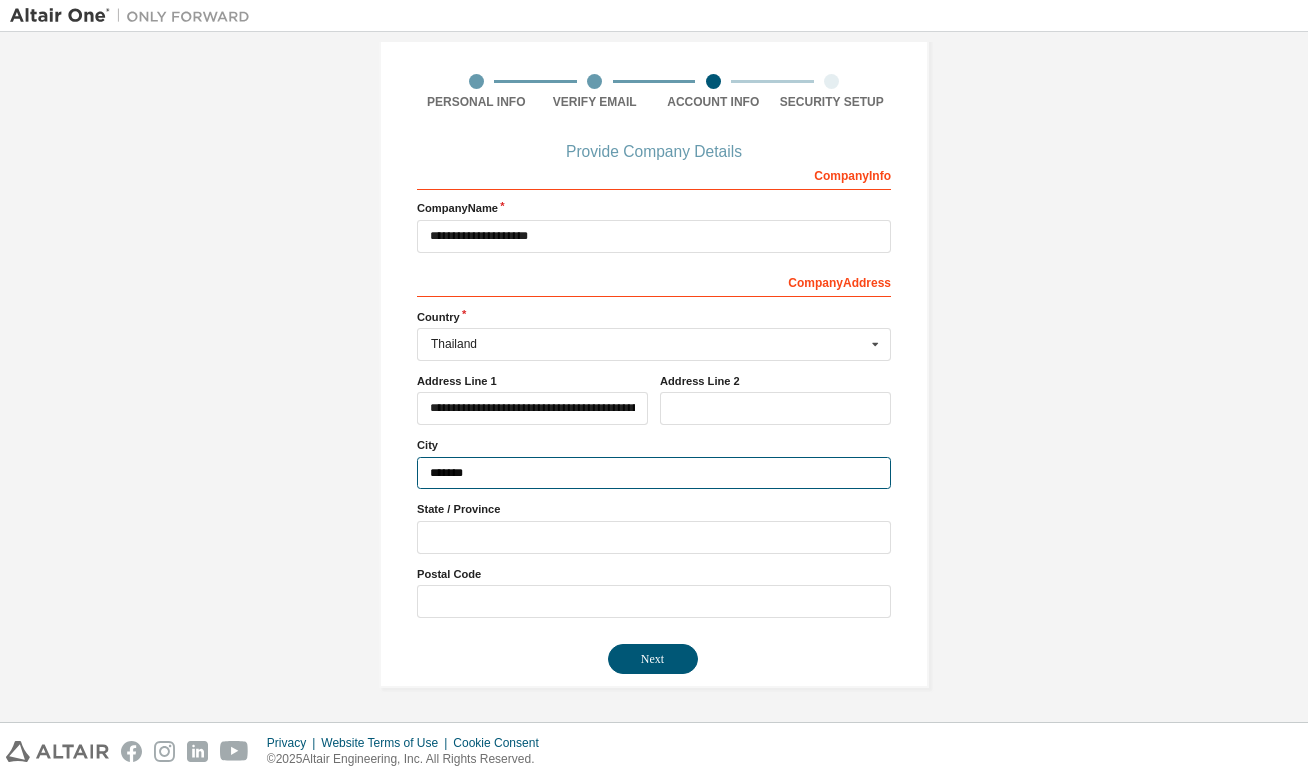 drag, startPoint x: 486, startPoint y: 468, endPoint x: 418, endPoint y: 466, distance: 68.0294 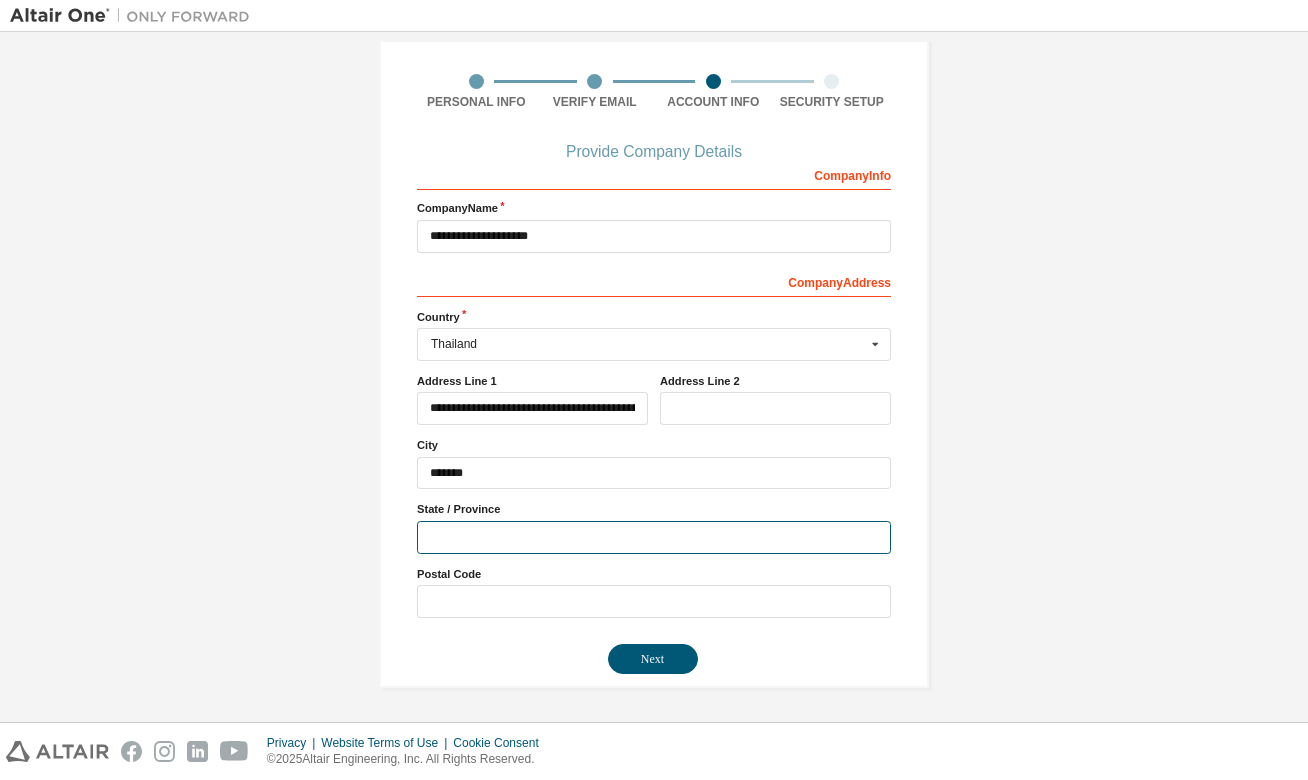 click at bounding box center (654, 537) 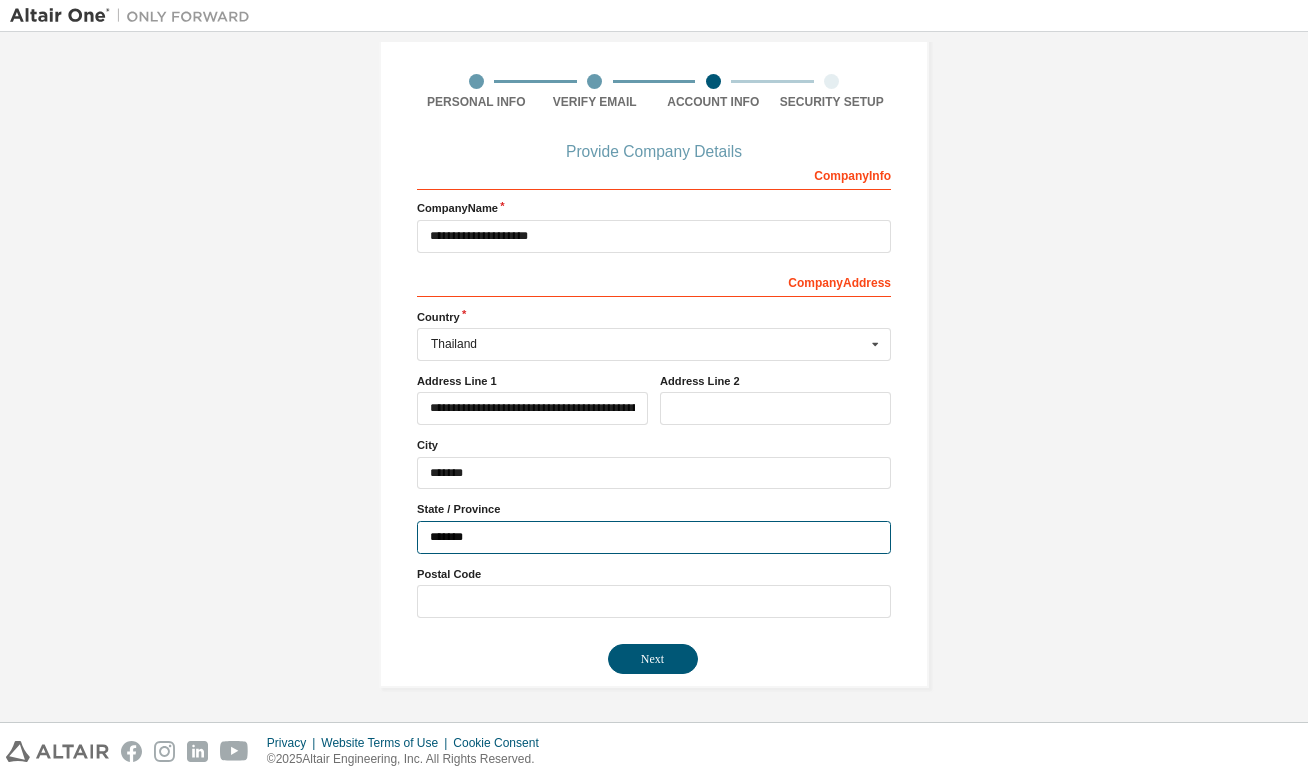 type on "*******" 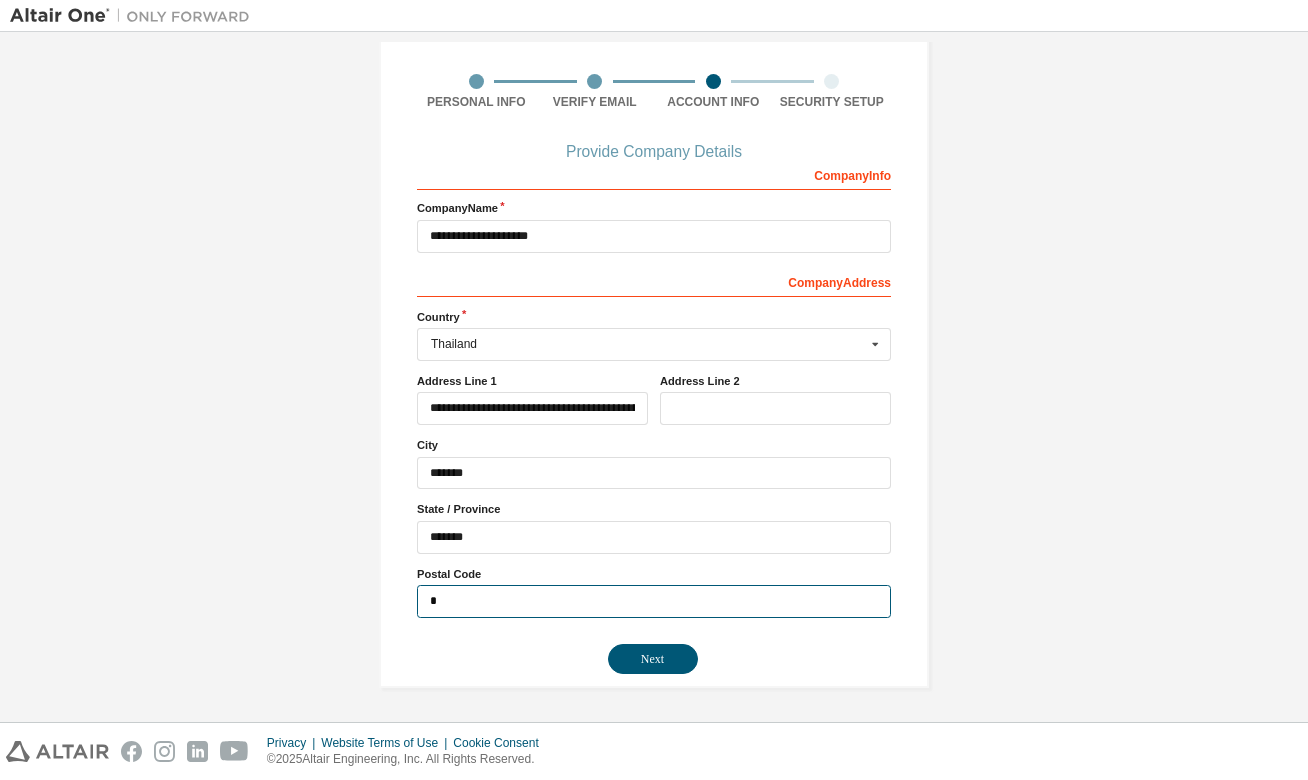 scroll, scrollTop: 140, scrollLeft: 0, axis: vertical 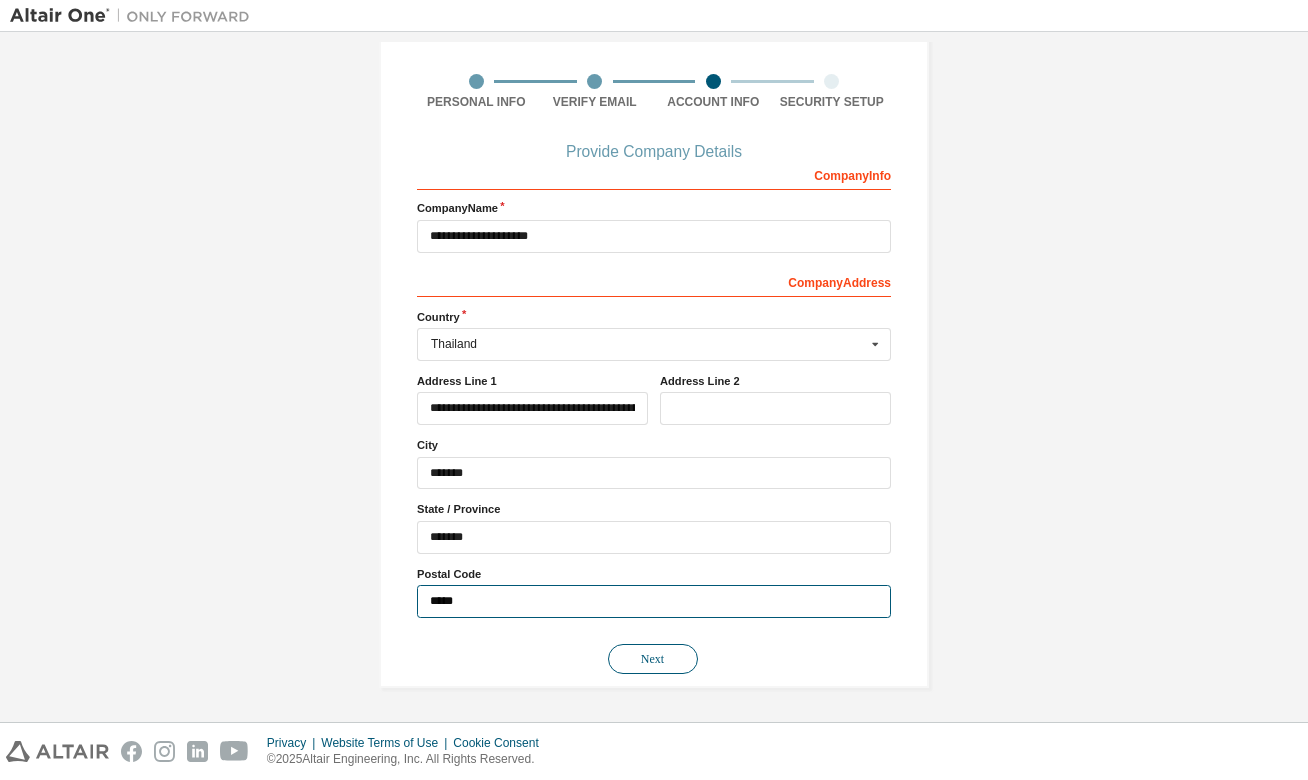 type on "*****" 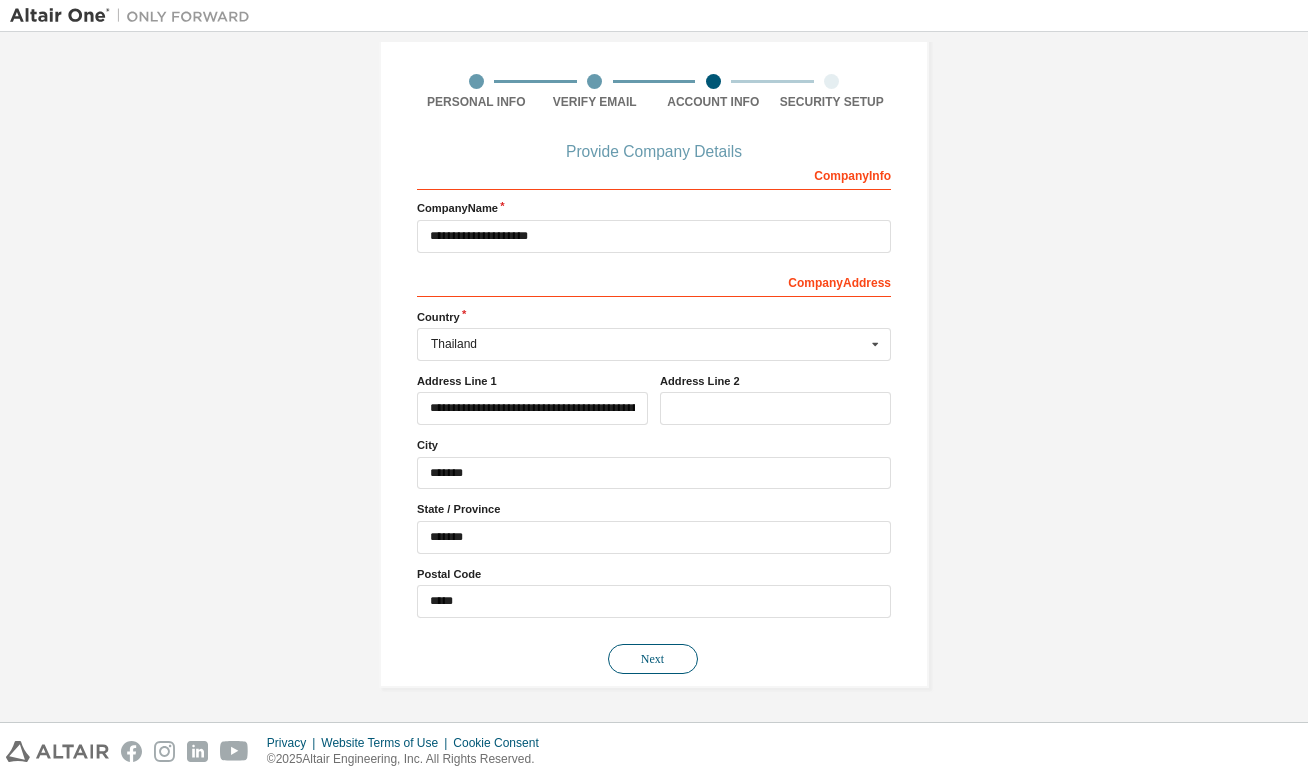 click on "Next" at bounding box center [653, 659] 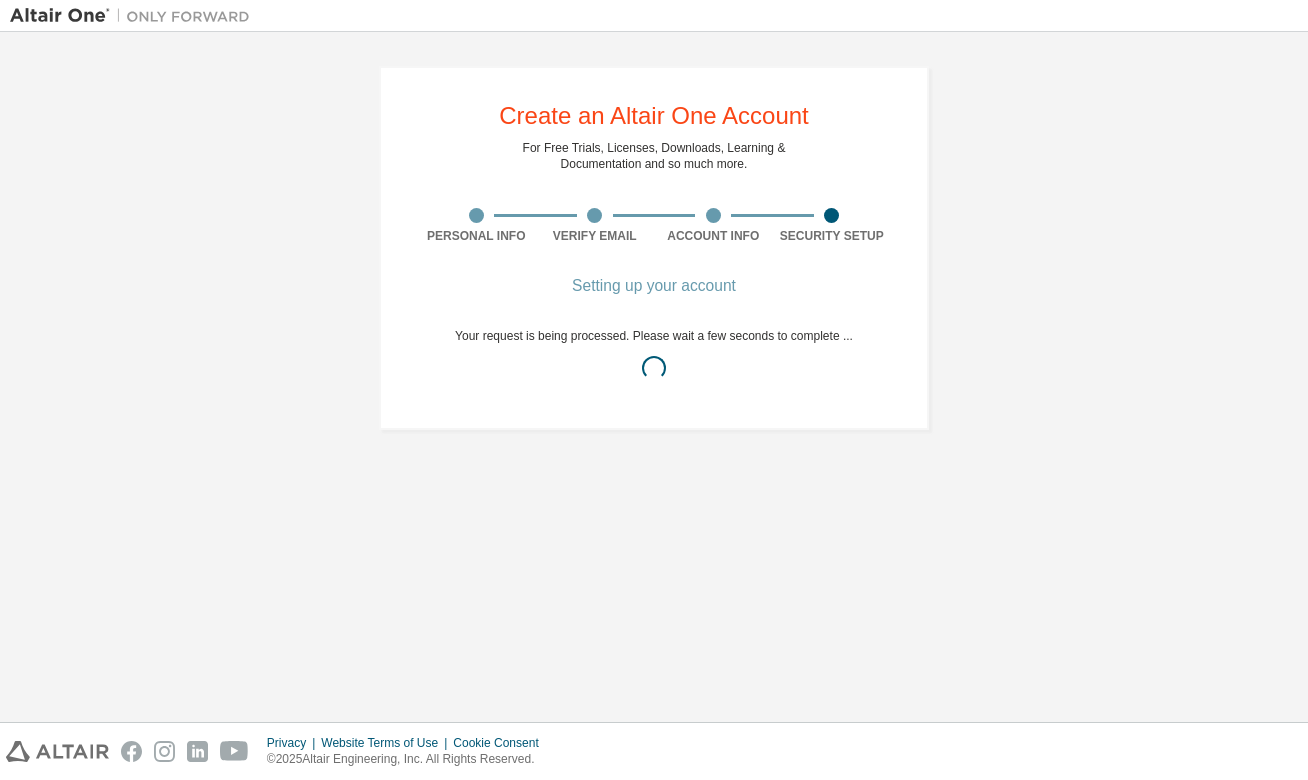 scroll, scrollTop: 0, scrollLeft: 0, axis: both 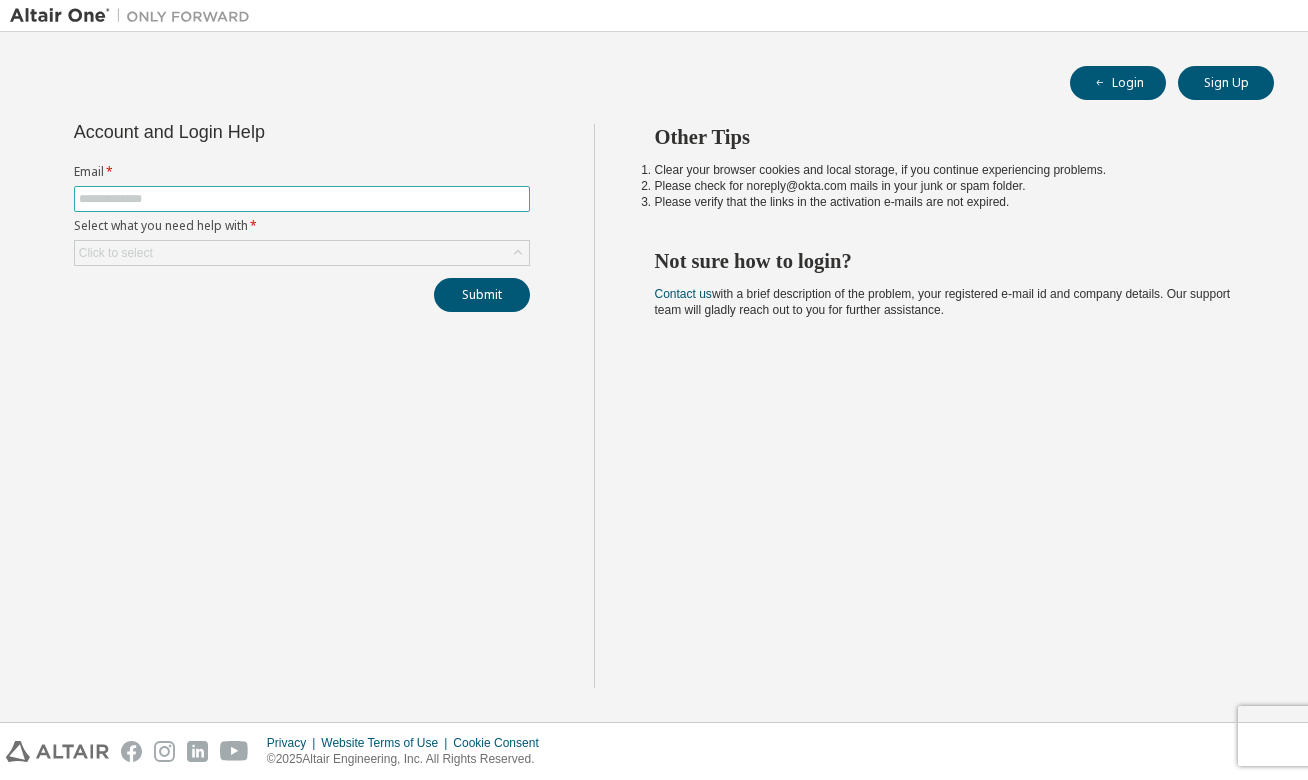 click at bounding box center (302, 199) 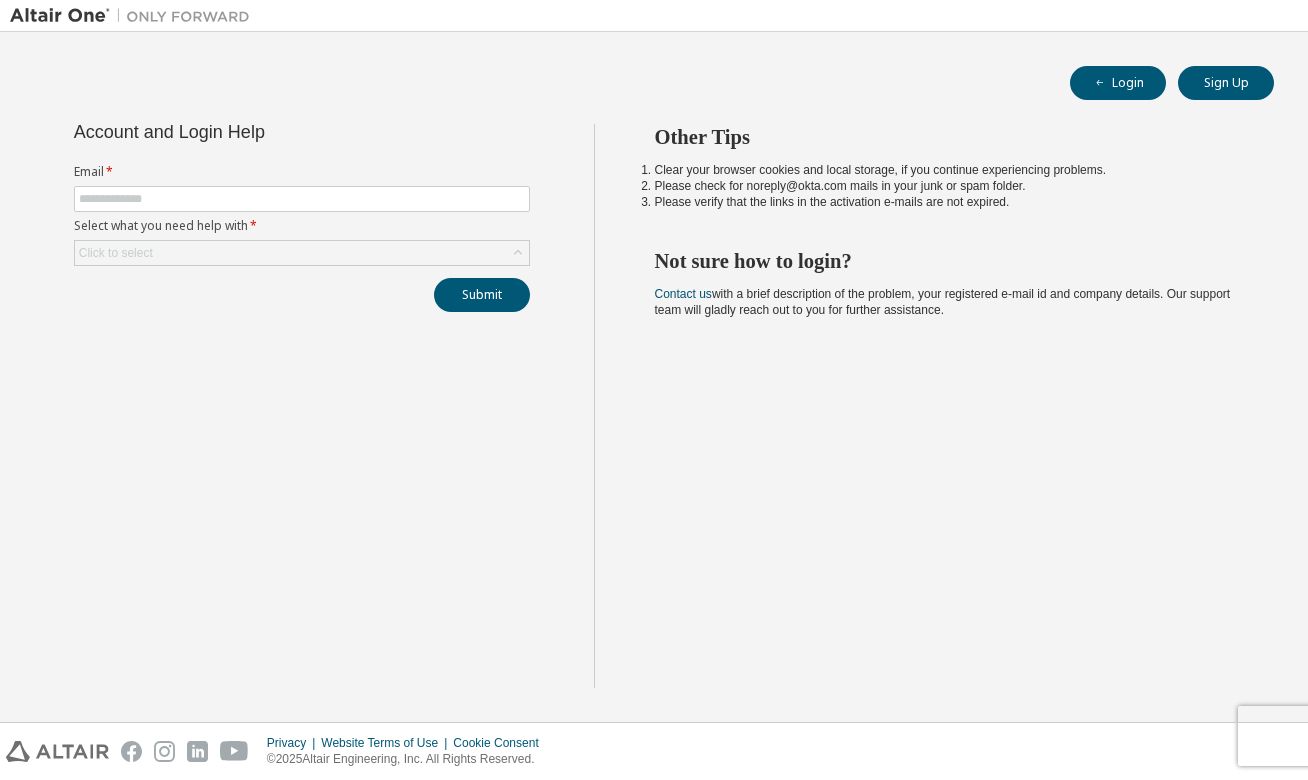 click on "Account and Login Help Email * Select what you need help with * Click to select Submit" at bounding box center (302, 406) 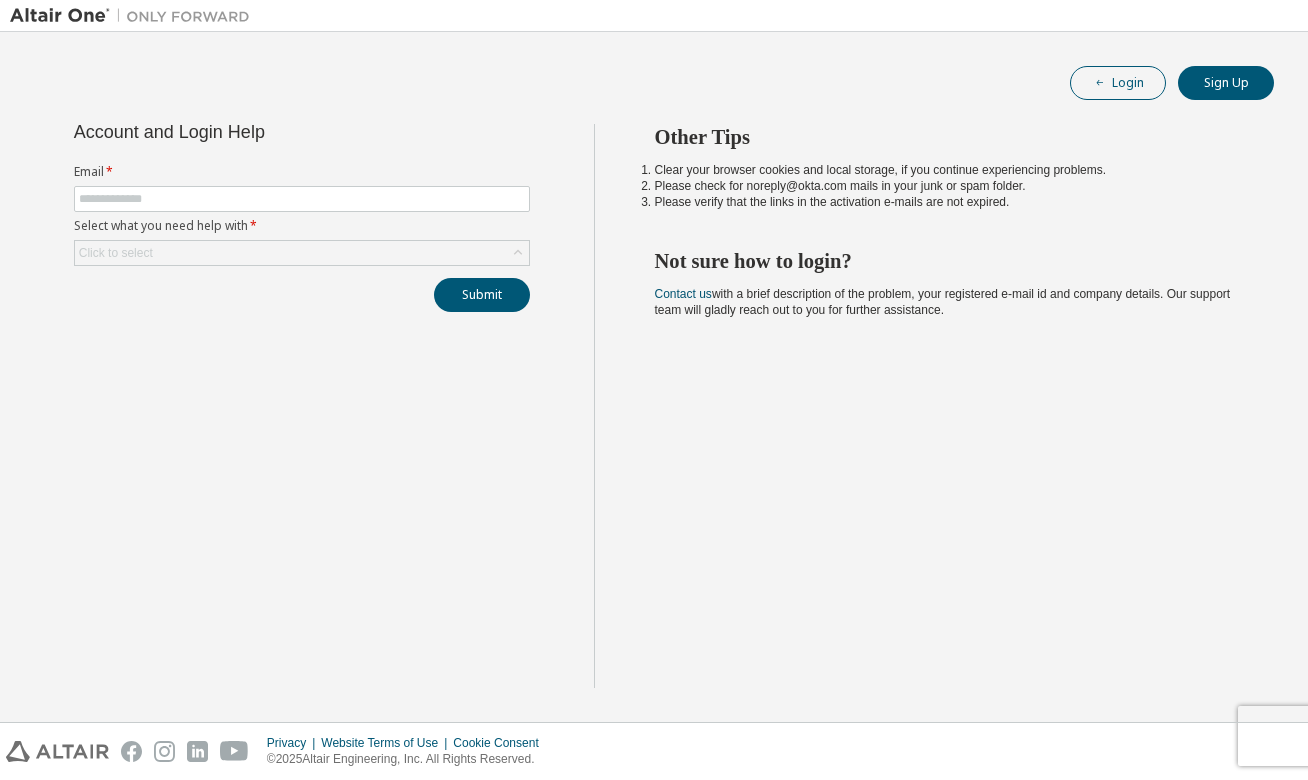 click on "Login" at bounding box center [1118, 83] 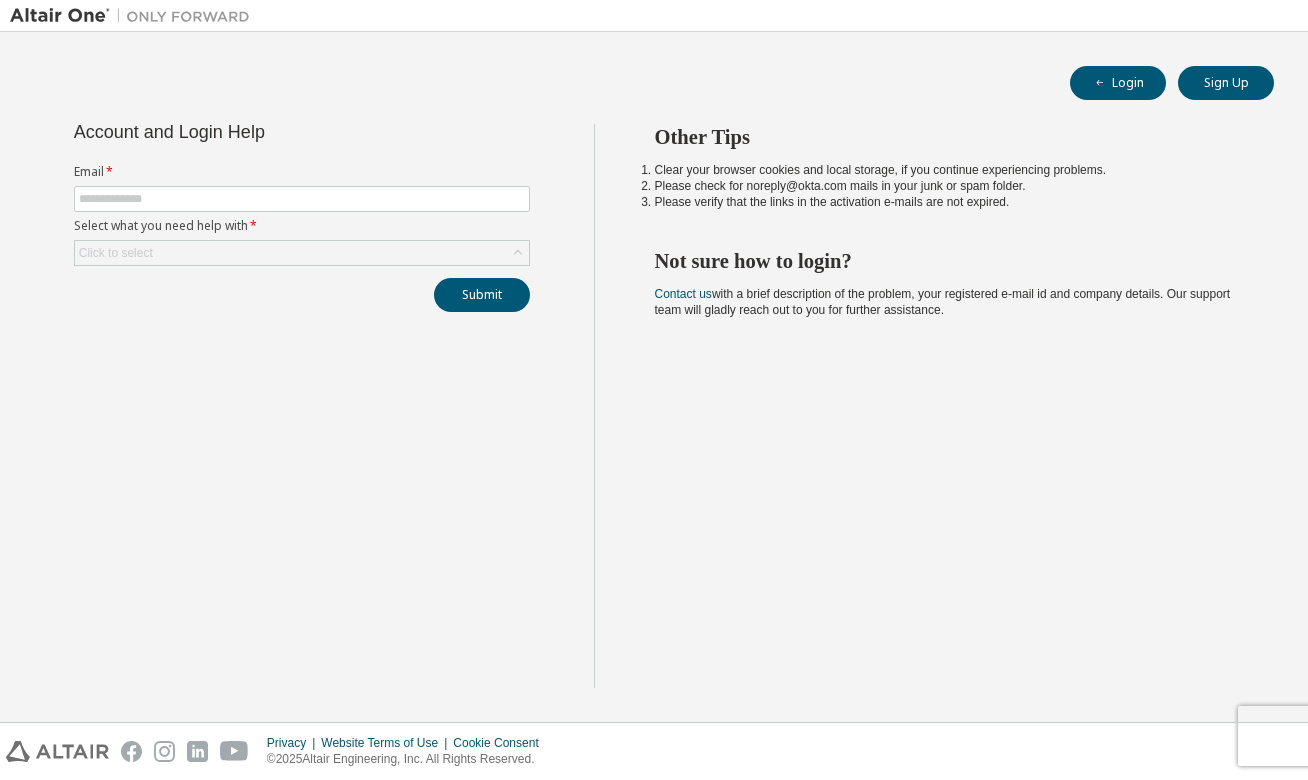 scroll, scrollTop: 0, scrollLeft: 0, axis: both 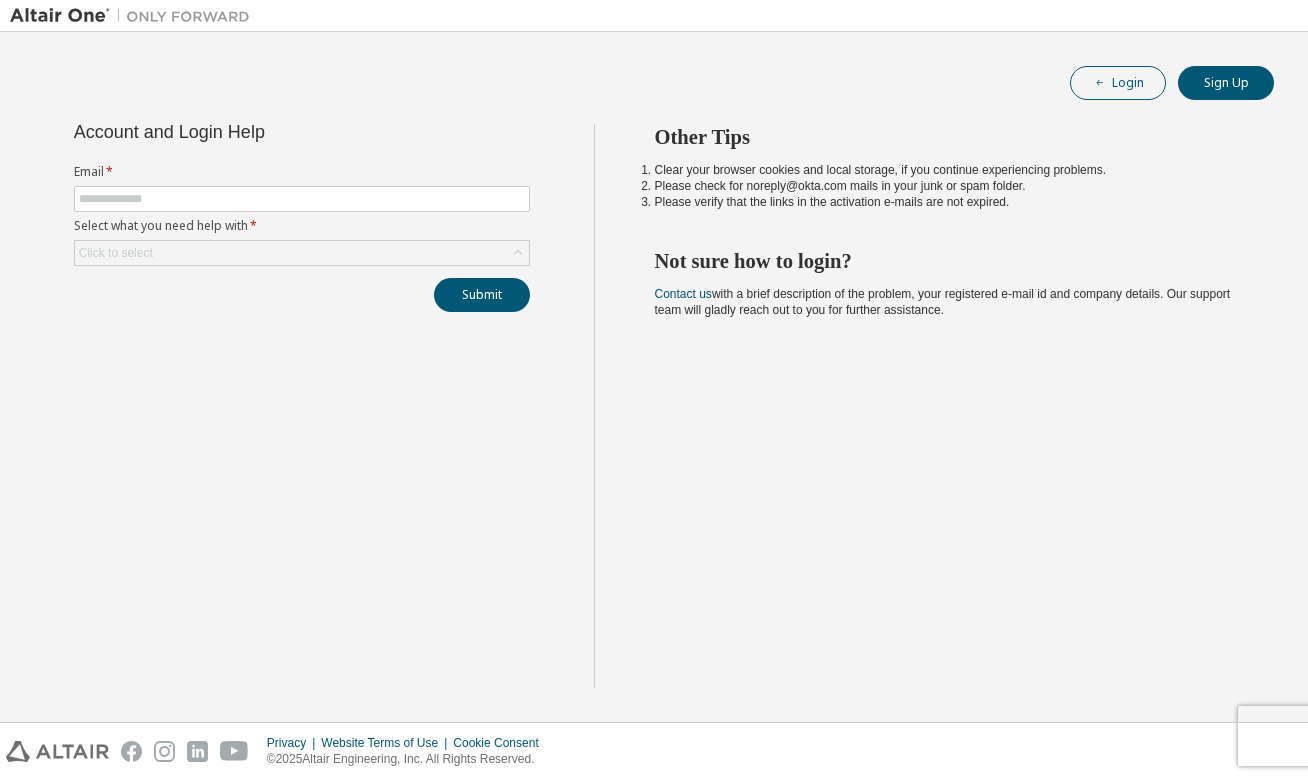 click on "Login" at bounding box center [1118, 83] 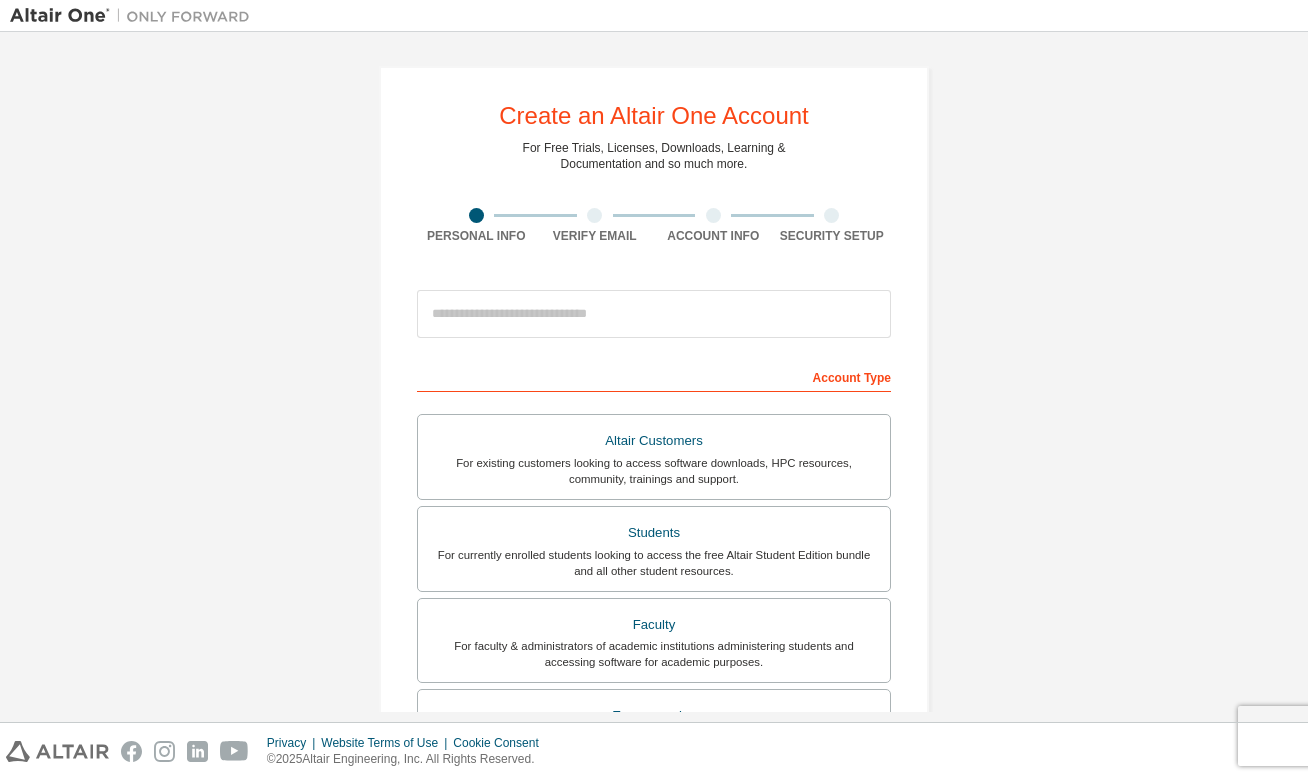 scroll, scrollTop: 0, scrollLeft: 0, axis: both 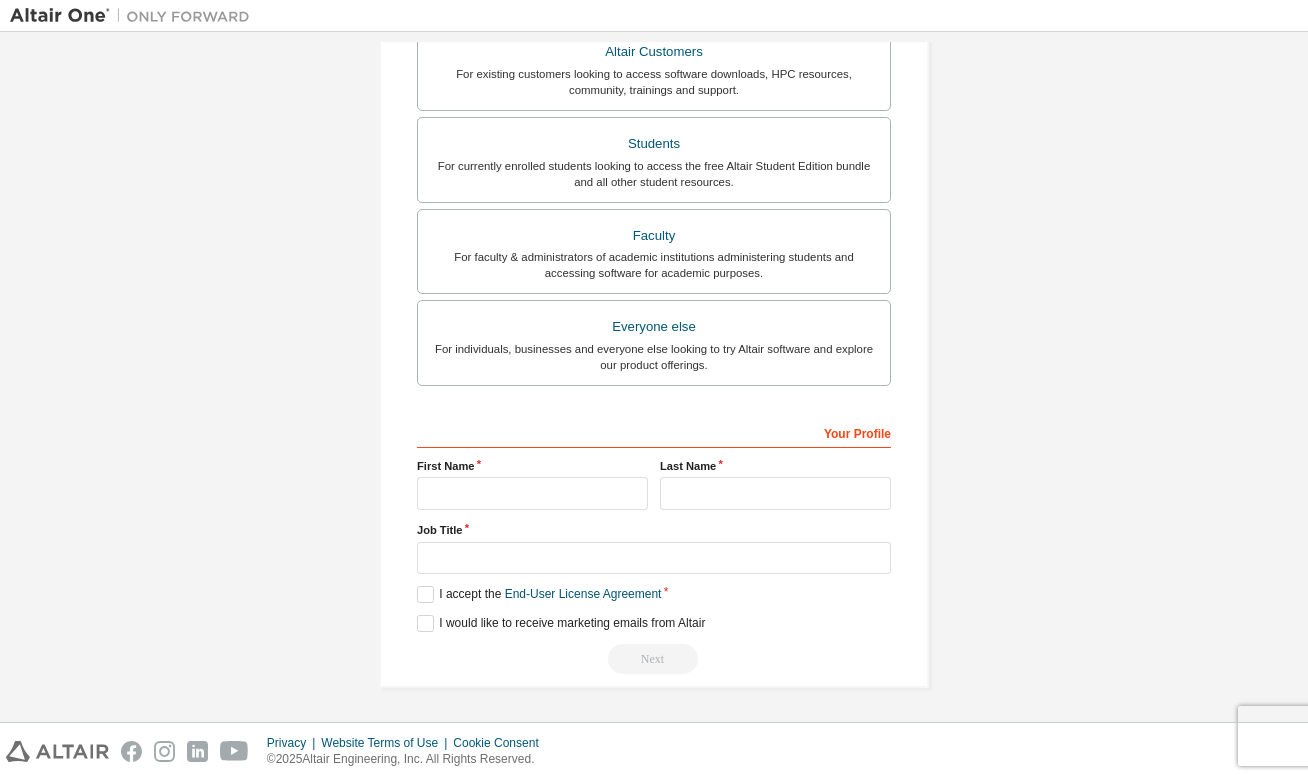 click on "Your Profile" at bounding box center (654, 432) 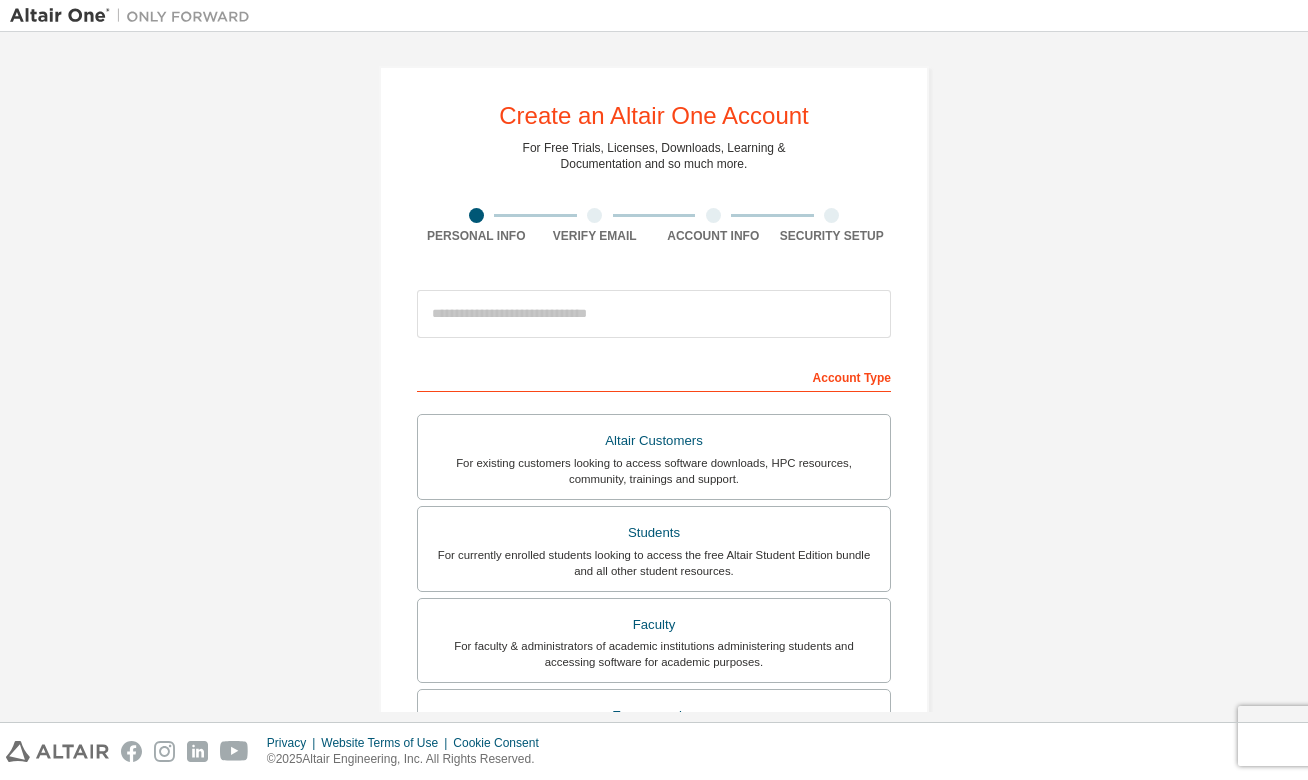 scroll, scrollTop: 0, scrollLeft: 0, axis: both 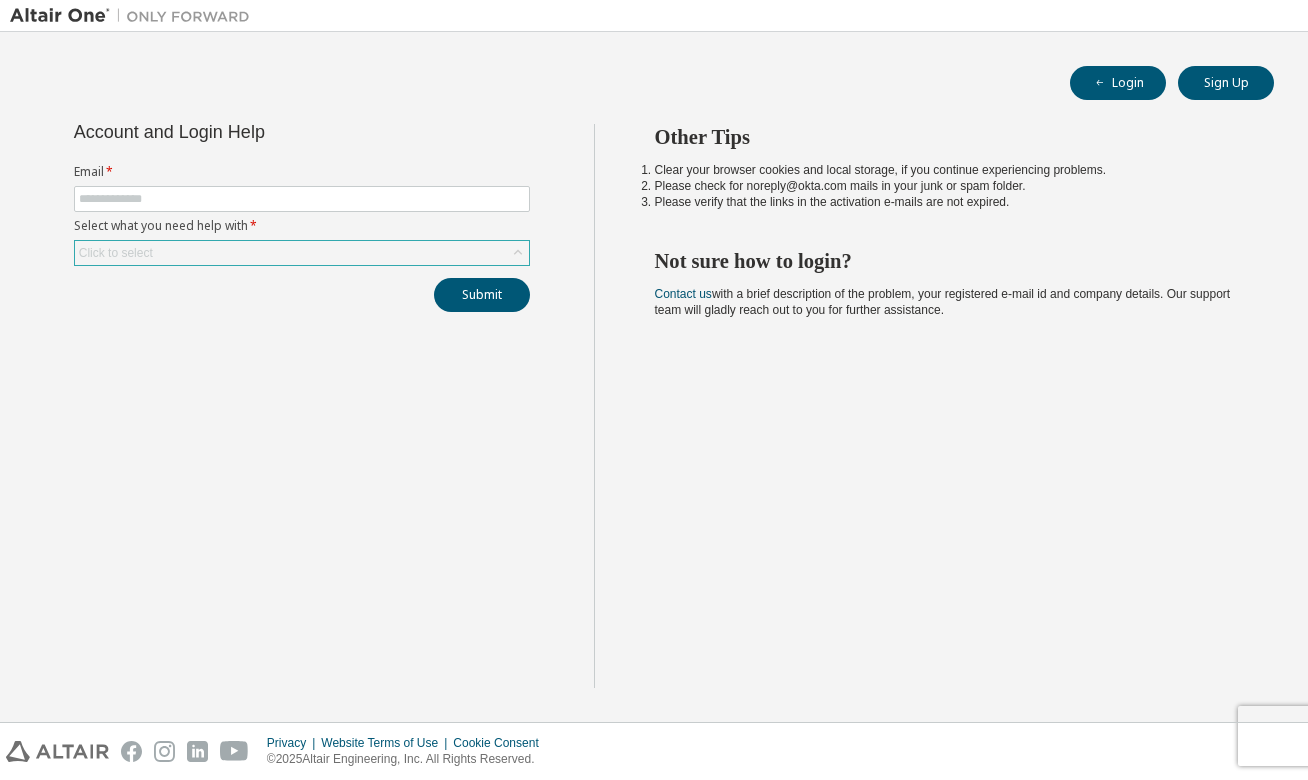 click on "Click to select" at bounding box center [302, 253] 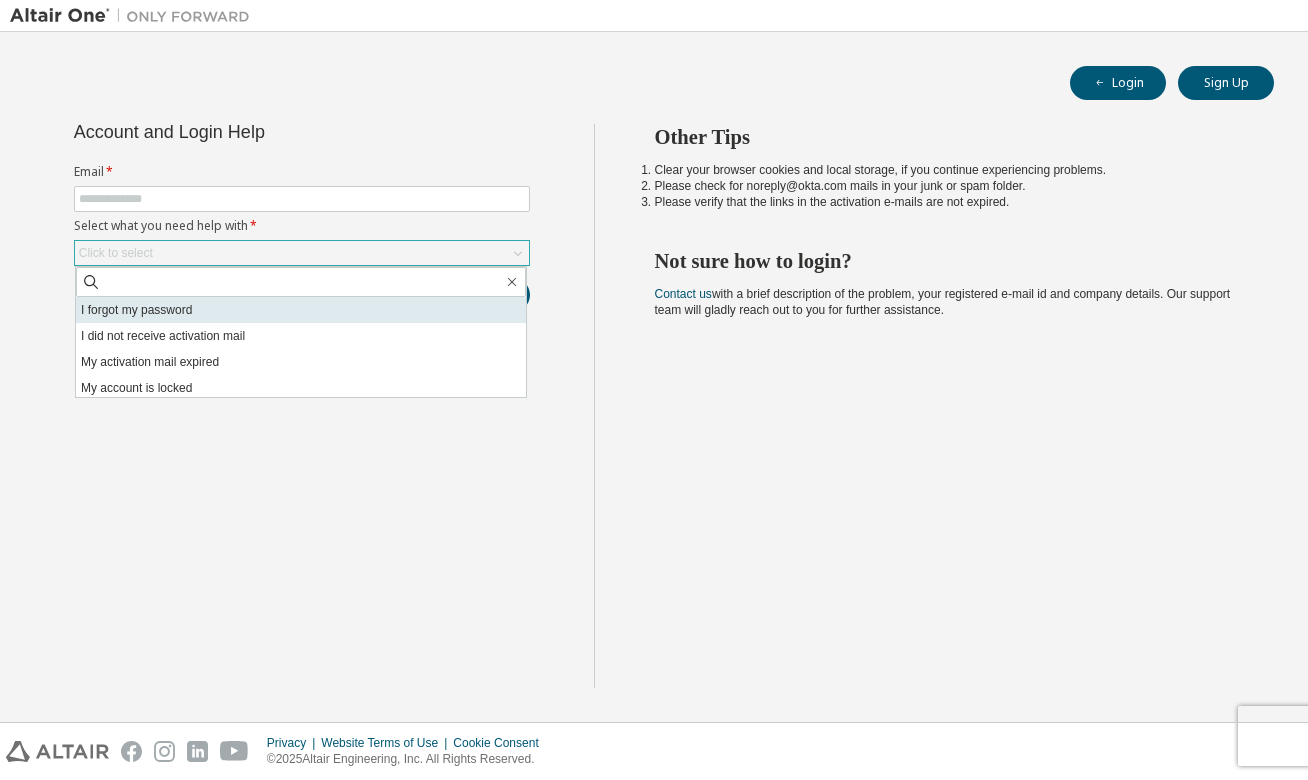 click on "I forgot my password" at bounding box center (301, 310) 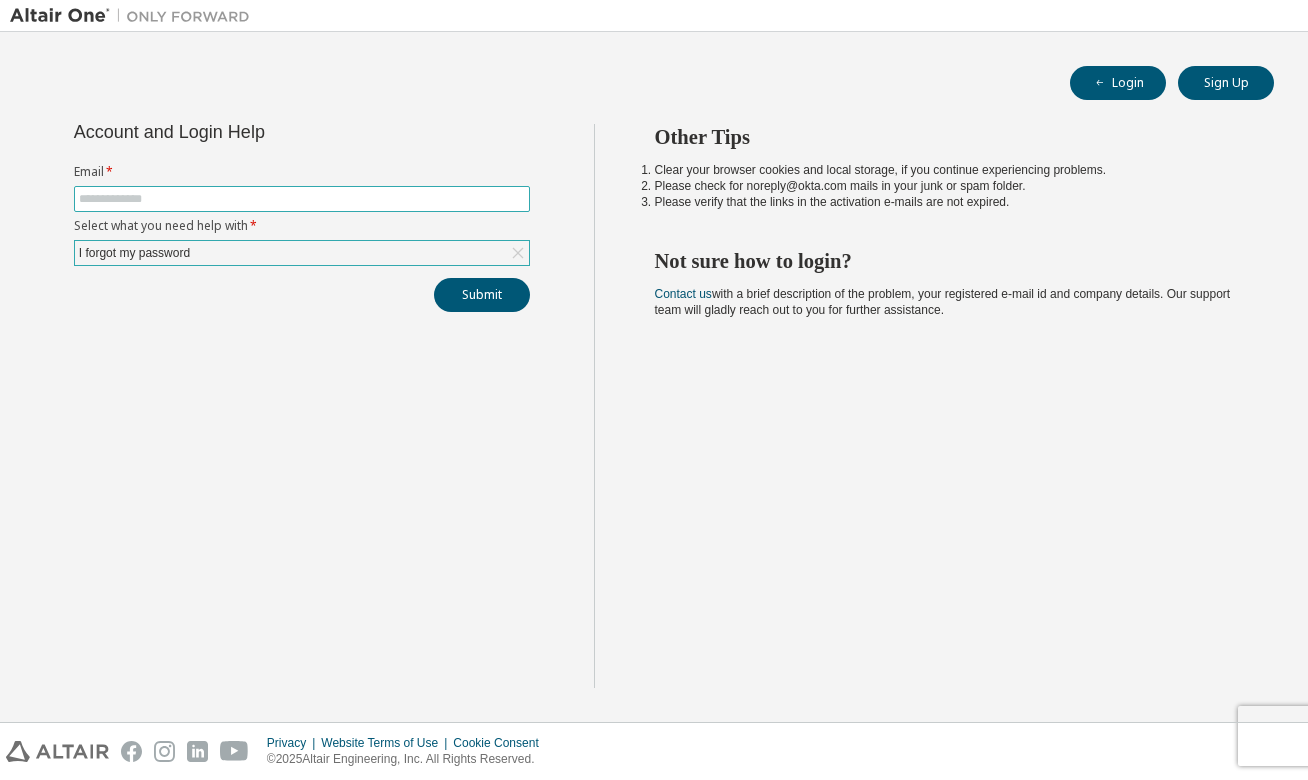 click at bounding box center [302, 199] 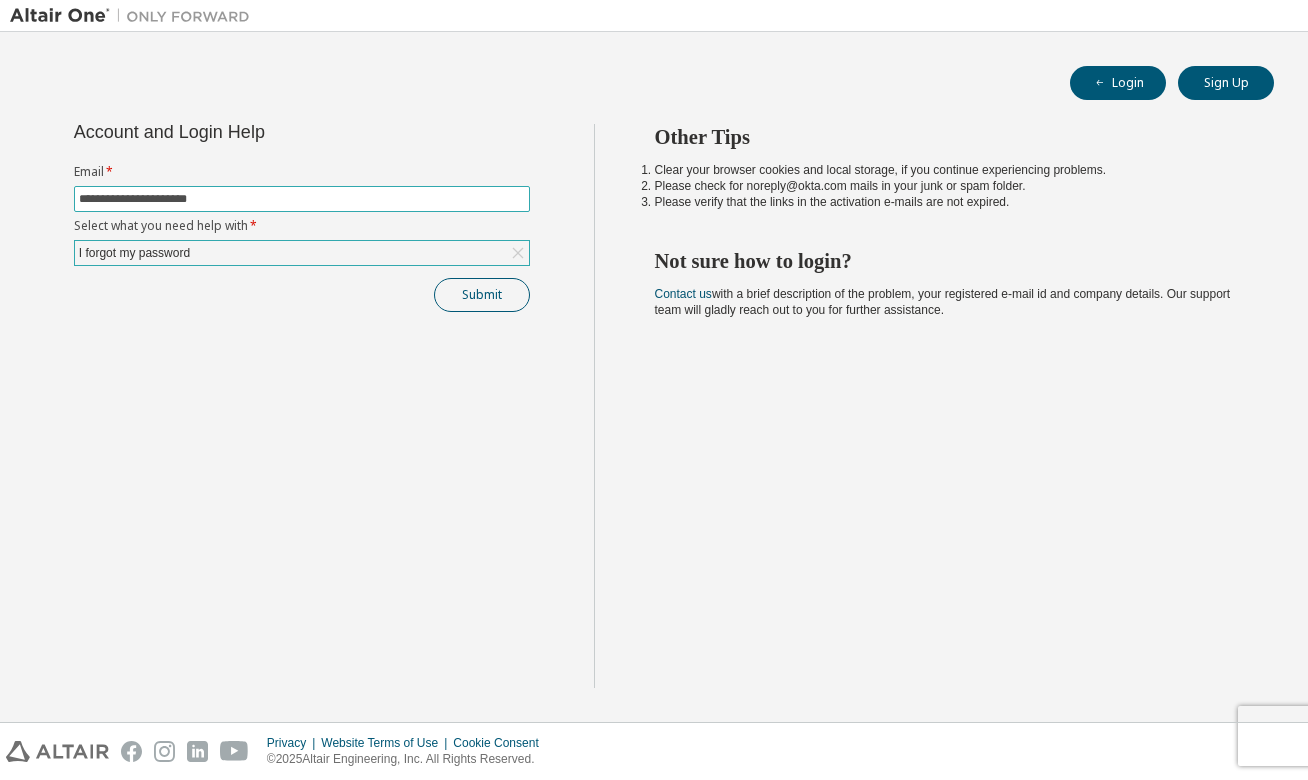 type on "**********" 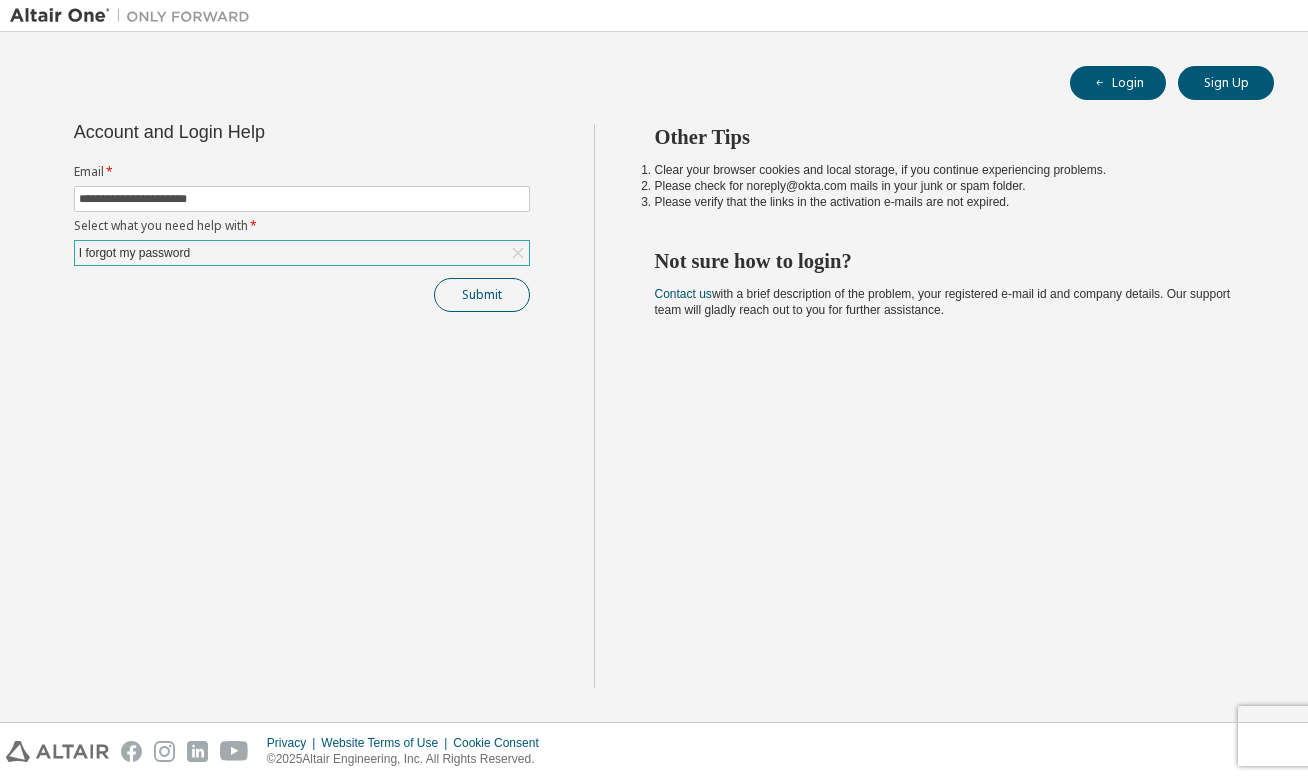 click on "Submit" at bounding box center (482, 295) 